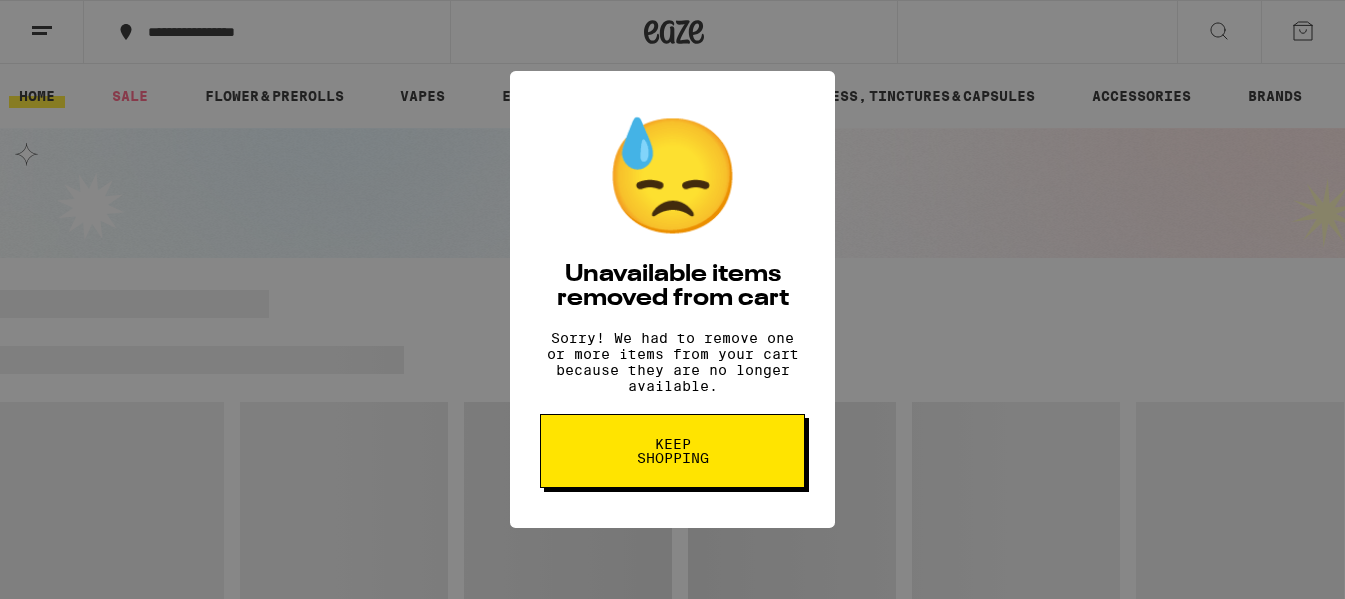 scroll, scrollTop: 0, scrollLeft: 0, axis: both 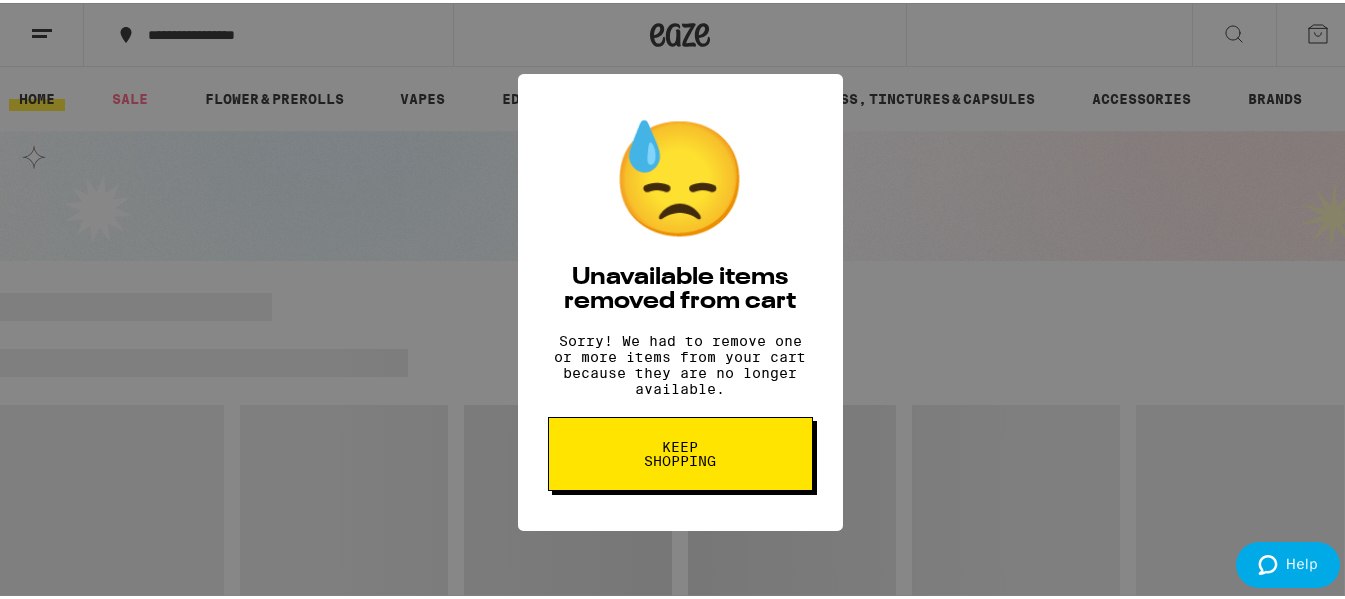 click on "Keep Shopping" at bounding box center (680, 451) 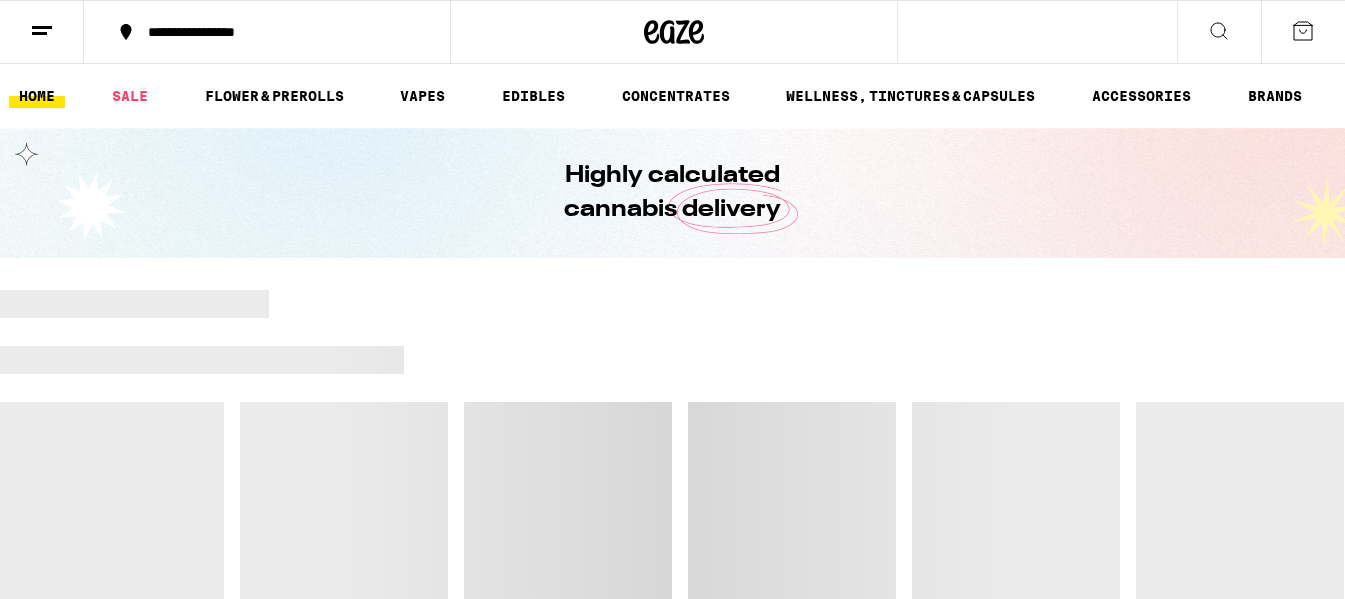 scroll, scrollTop: 0, scrollLeft: 0, axis: both 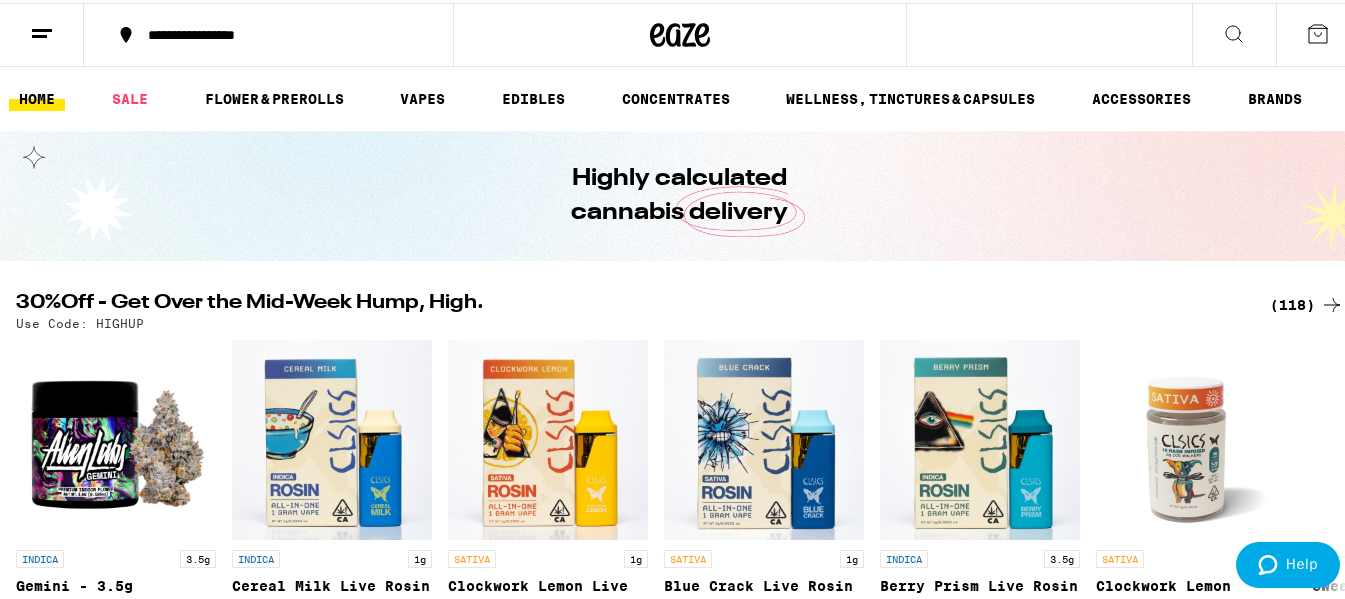 click 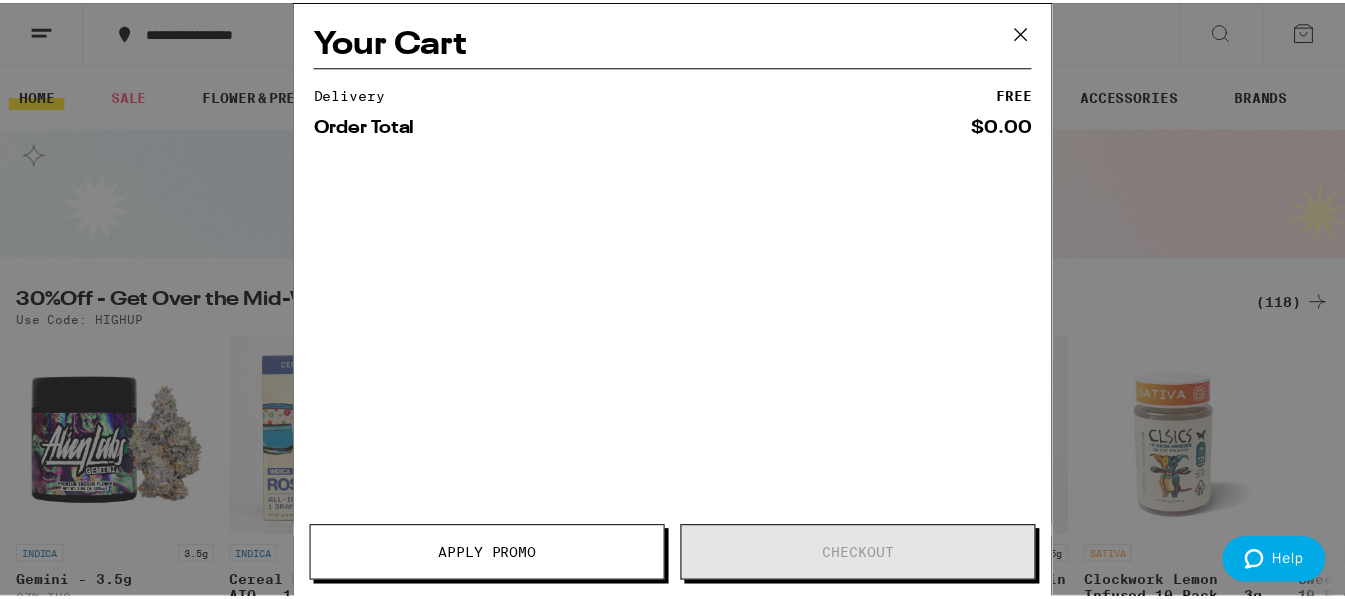 scroll, scrollTop: 0, scrollLeft: 0, axis: both 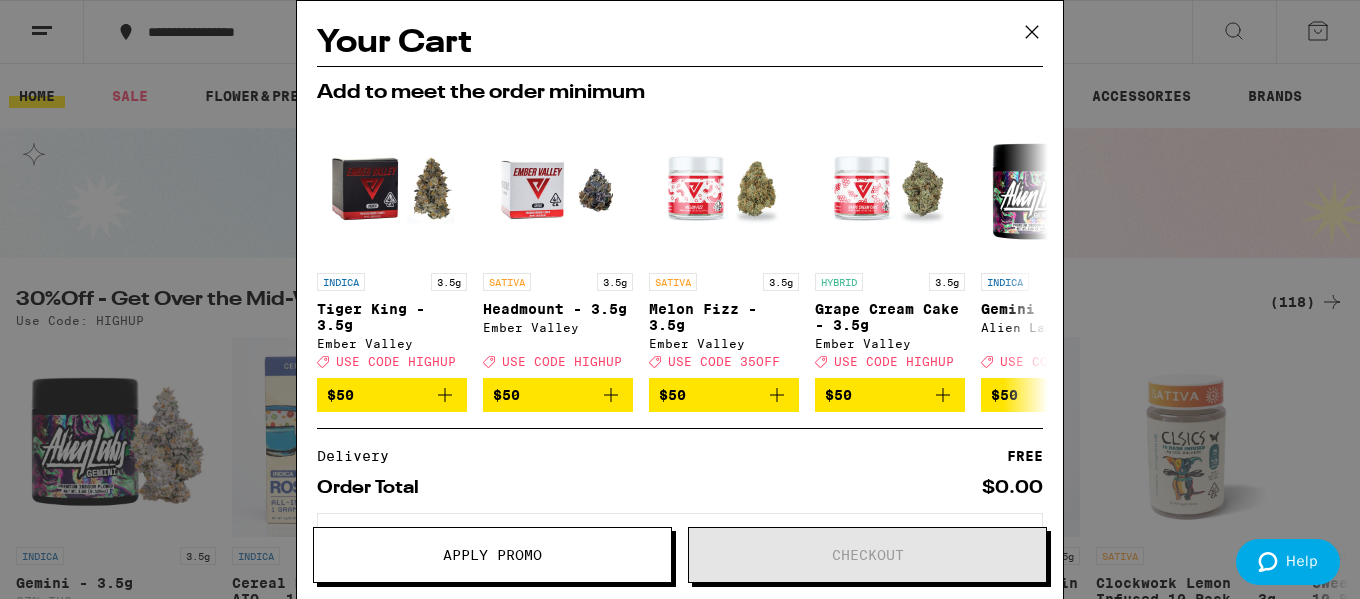 click 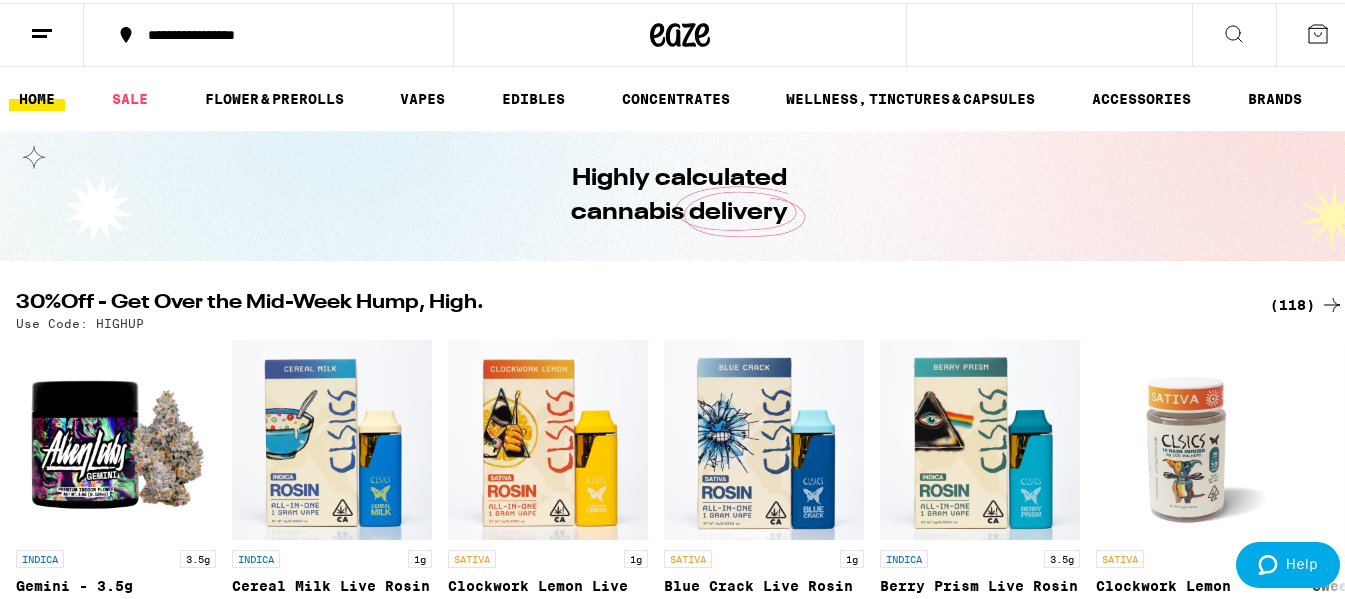 scroll, scrollTop: 0, scrollLeft: 0, axis: both 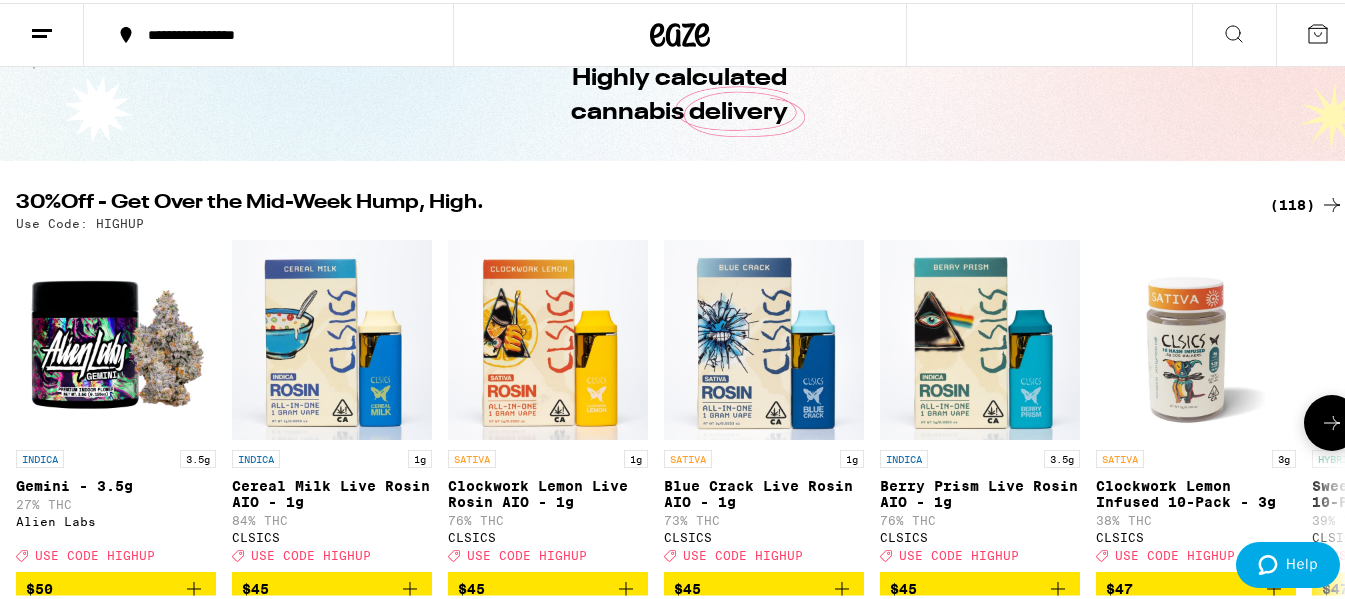 click 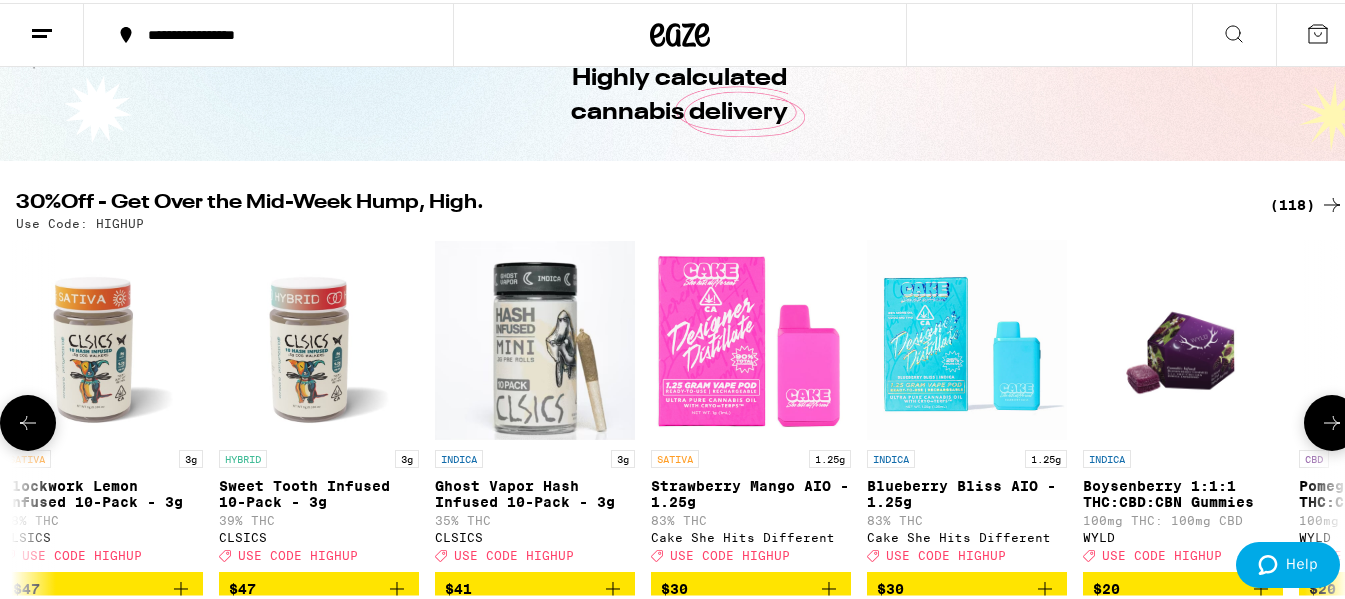 scroll, scrollTop: 0, scrollLeft: 1095, axis: horizontal 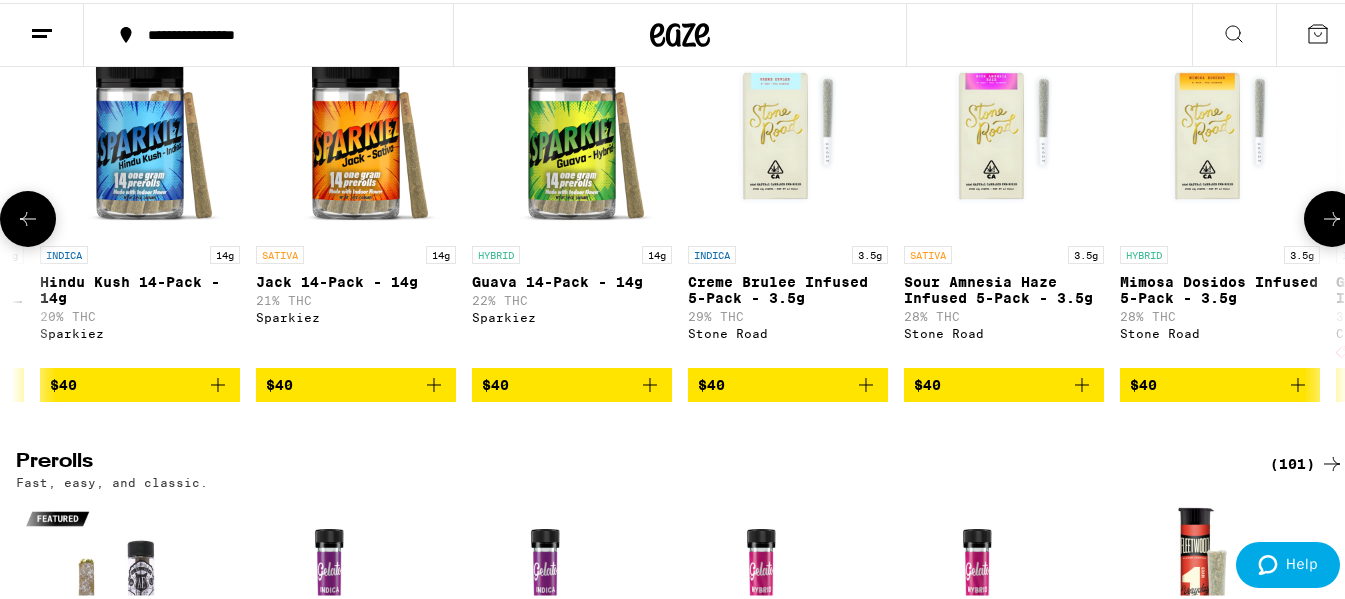 click 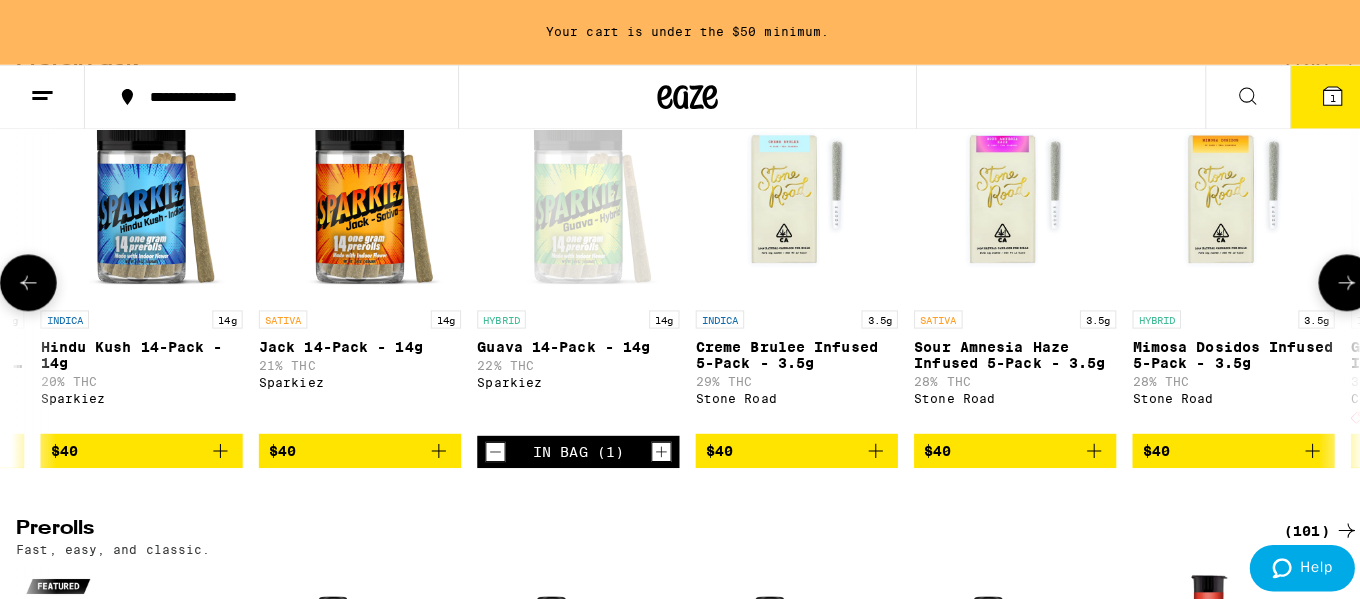 scroll, scrollTop: 5064, scrollLeft: 0, axis: vertical 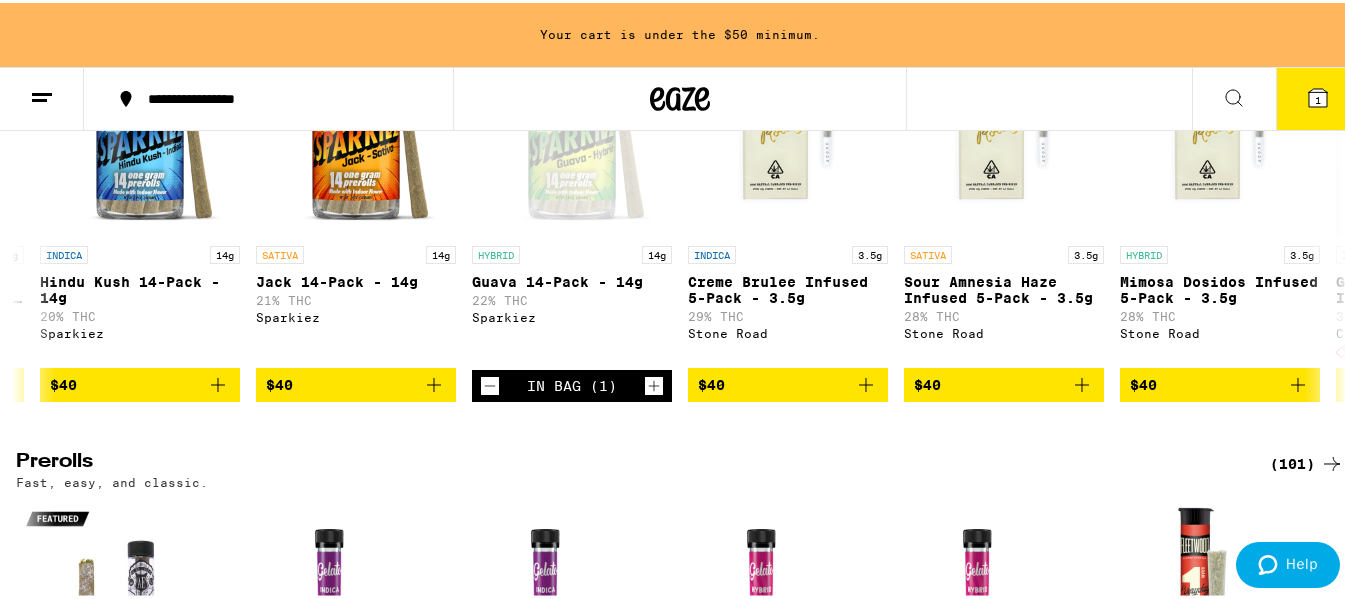 click on "1" at bounding box center (1318, 97) 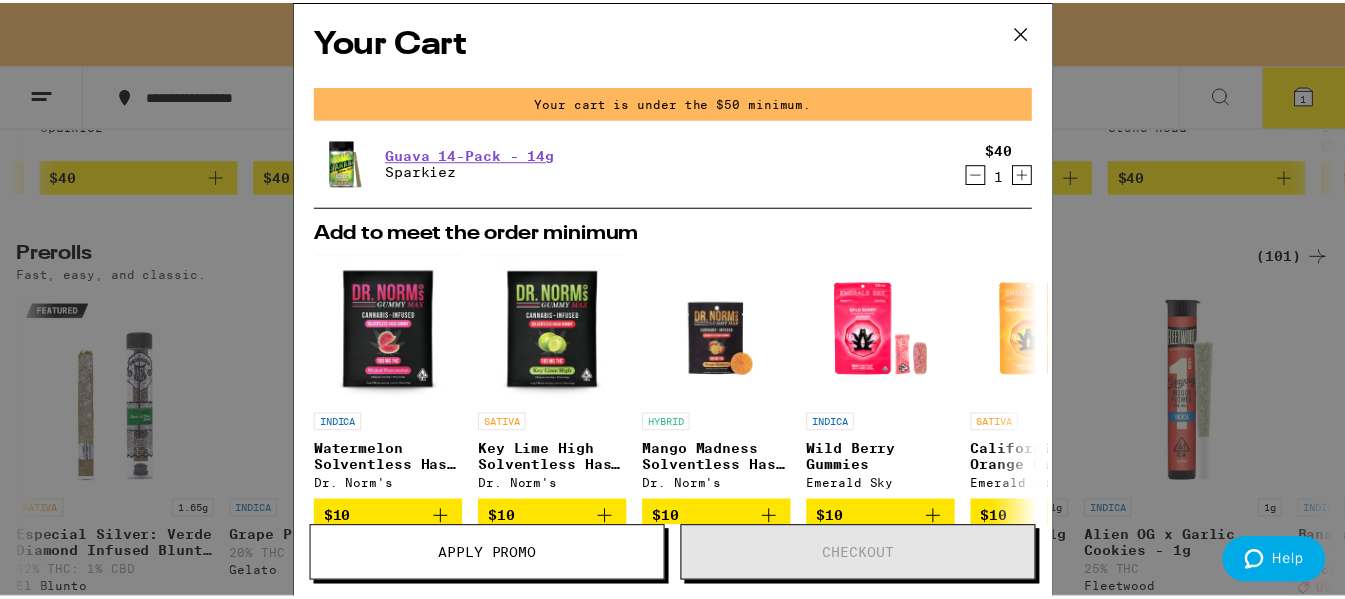scroll, scrollTop: 4859, scrollLeft: 0, axis: vertical 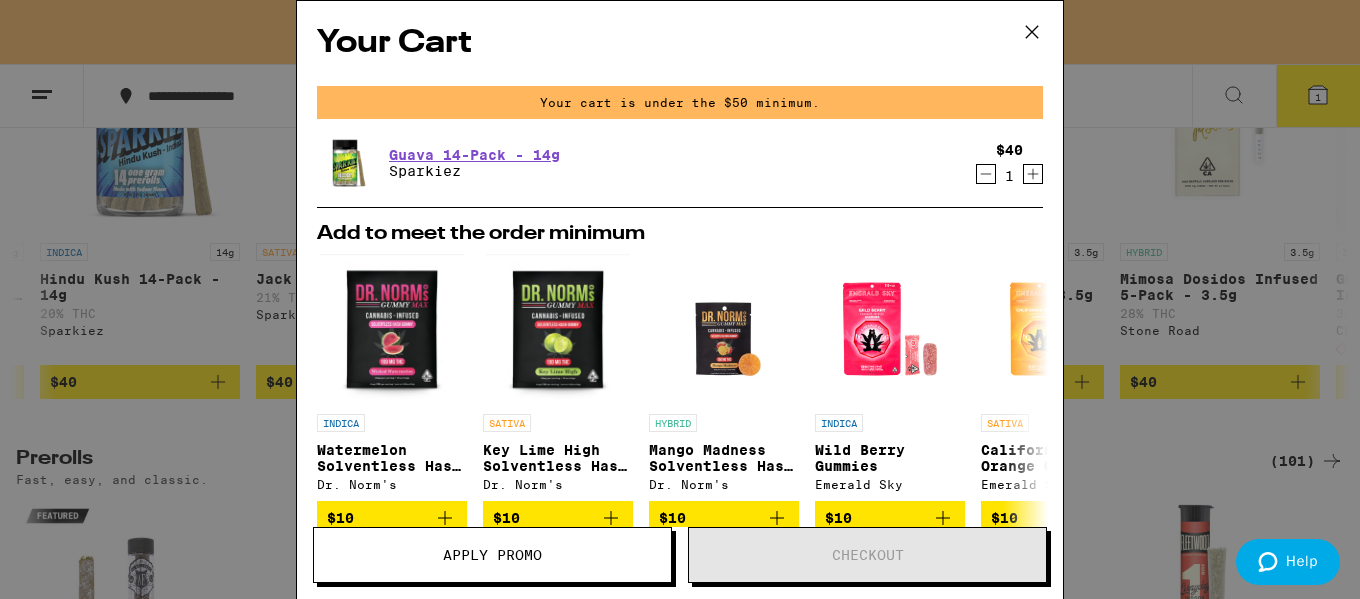 click 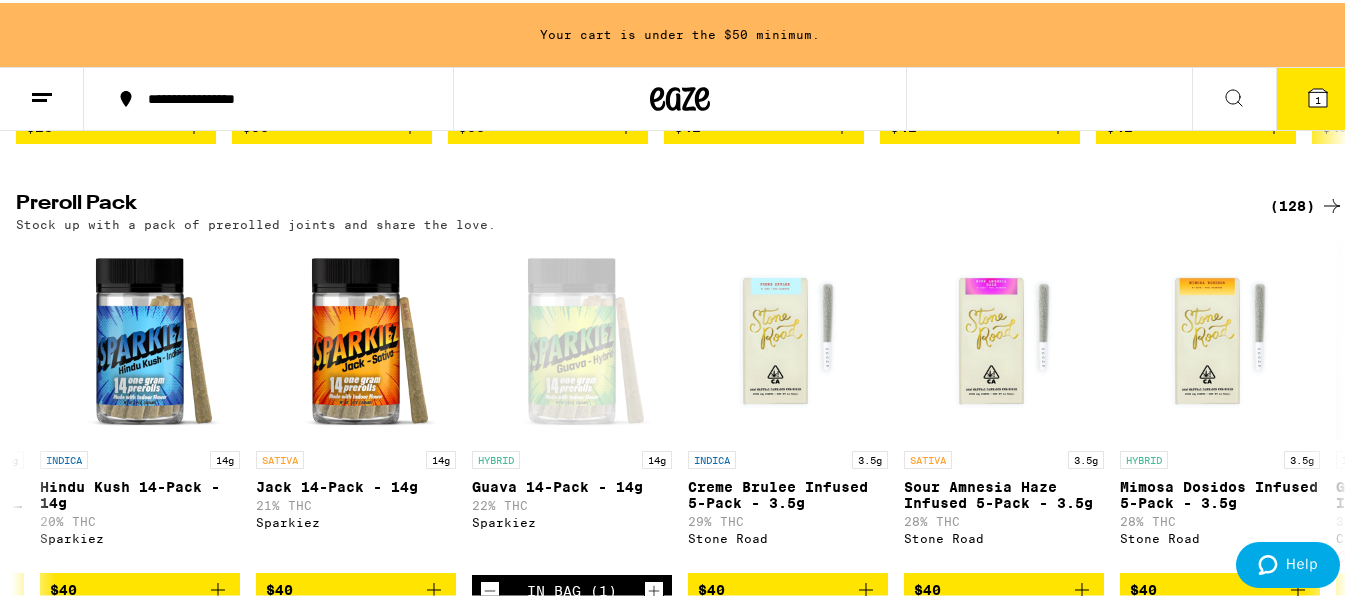 scroll, scrollTop: 5064, scrollLeft: 0, axis: vertical 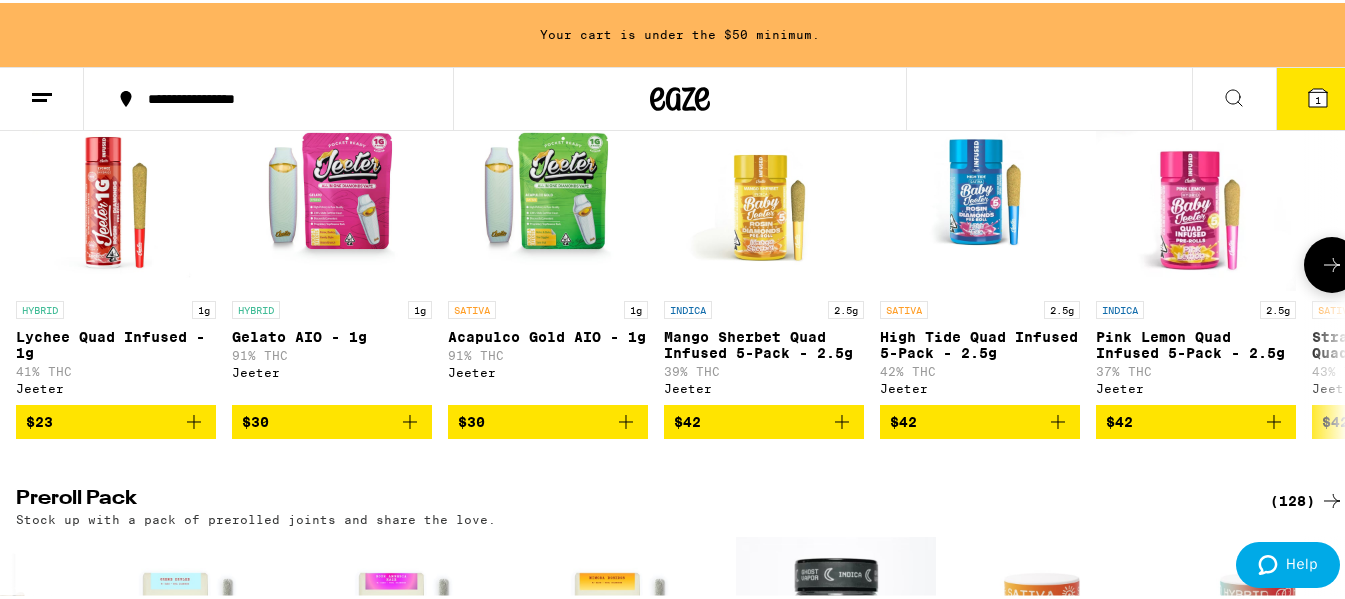 click on "$30" at bounding box center [548, 419] 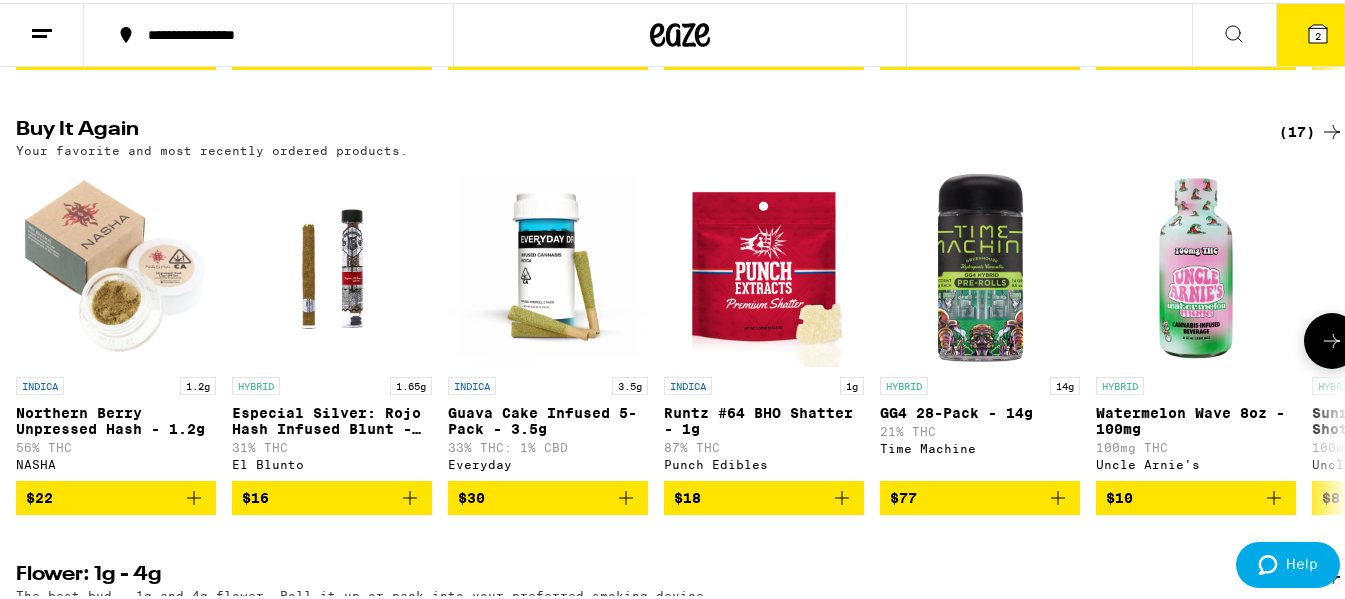 scroll, scrollTop: 1200, scrollLeft: 0, axis: vertical 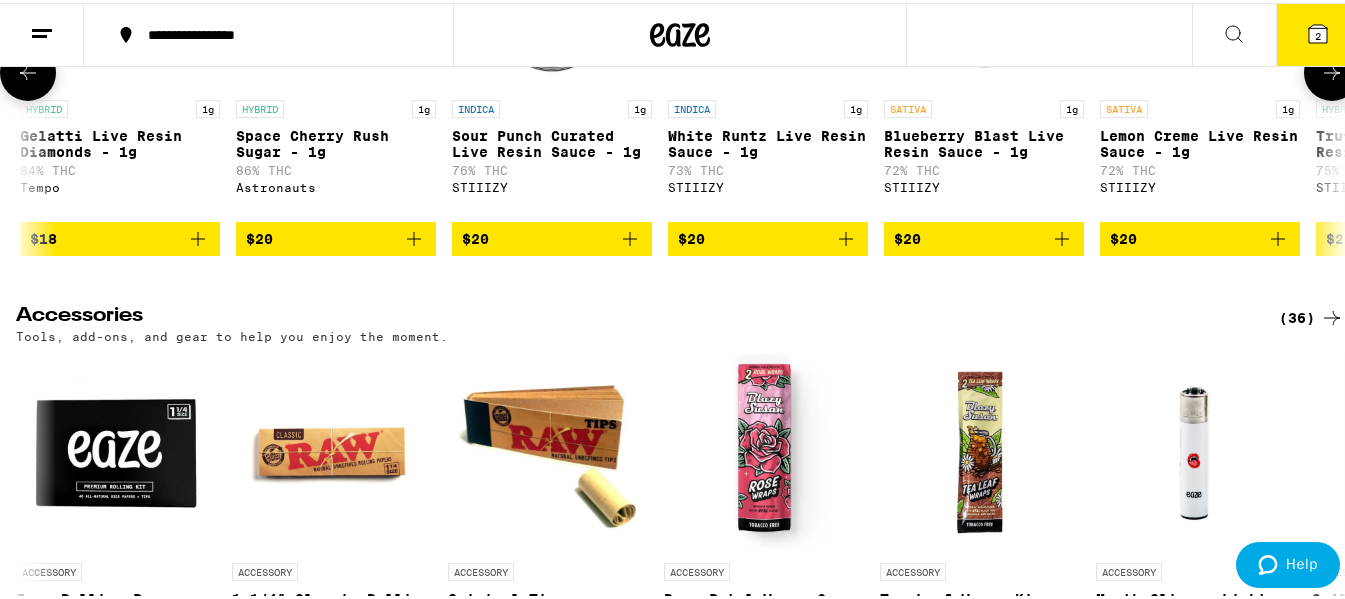 click on "$20" at bounding box center [552, 236] 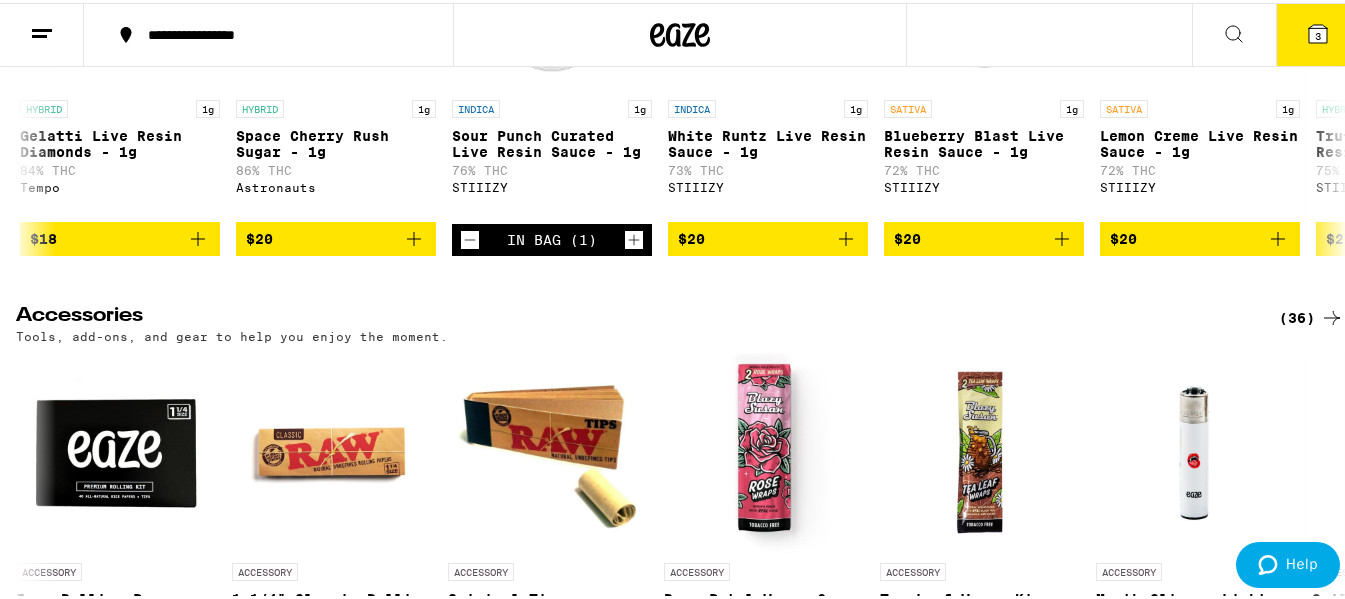 click 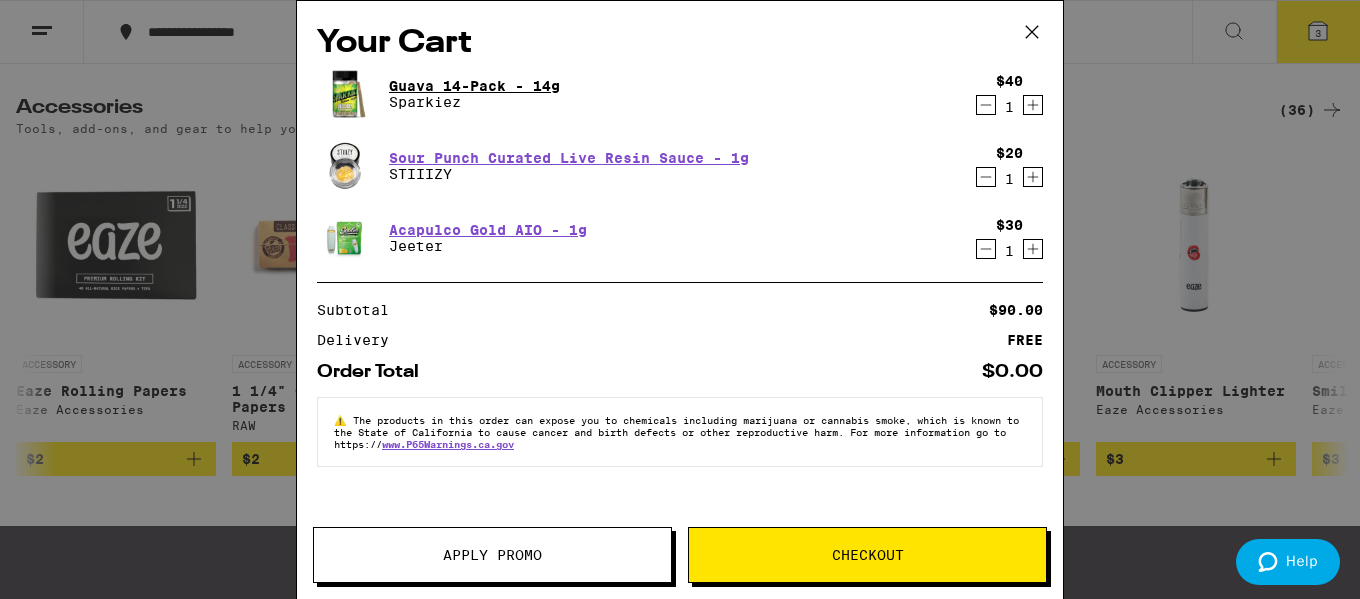 scroll, scrollTop: 8095, scrollLeft: 0, axis: vertical 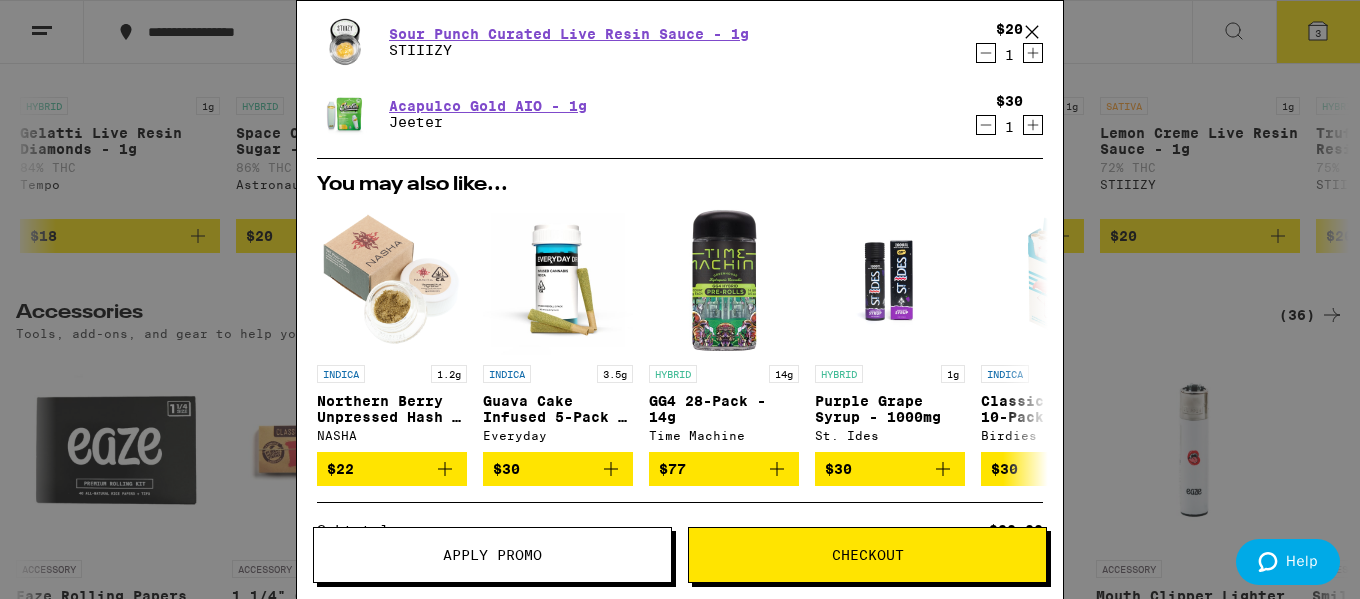 click on "Checkout" at bounding box center (868, 555) 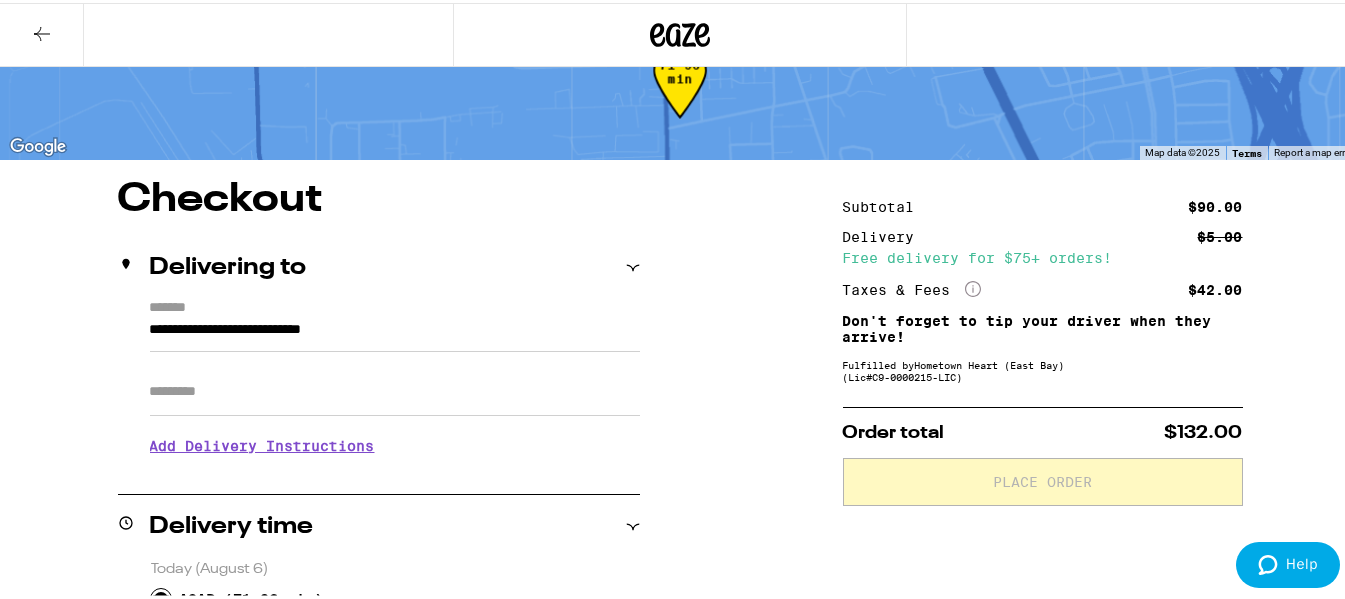 scroll, scrollTop: 100, scrollLeft: 0, axis: vertical 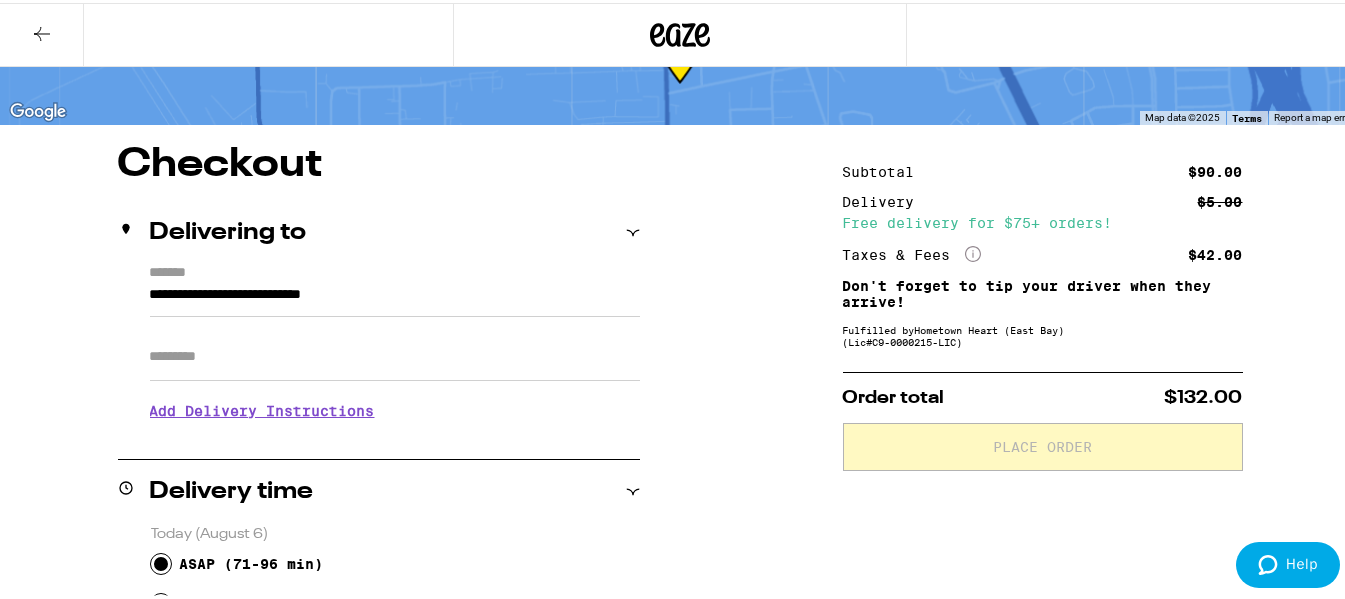 click on "More Info" 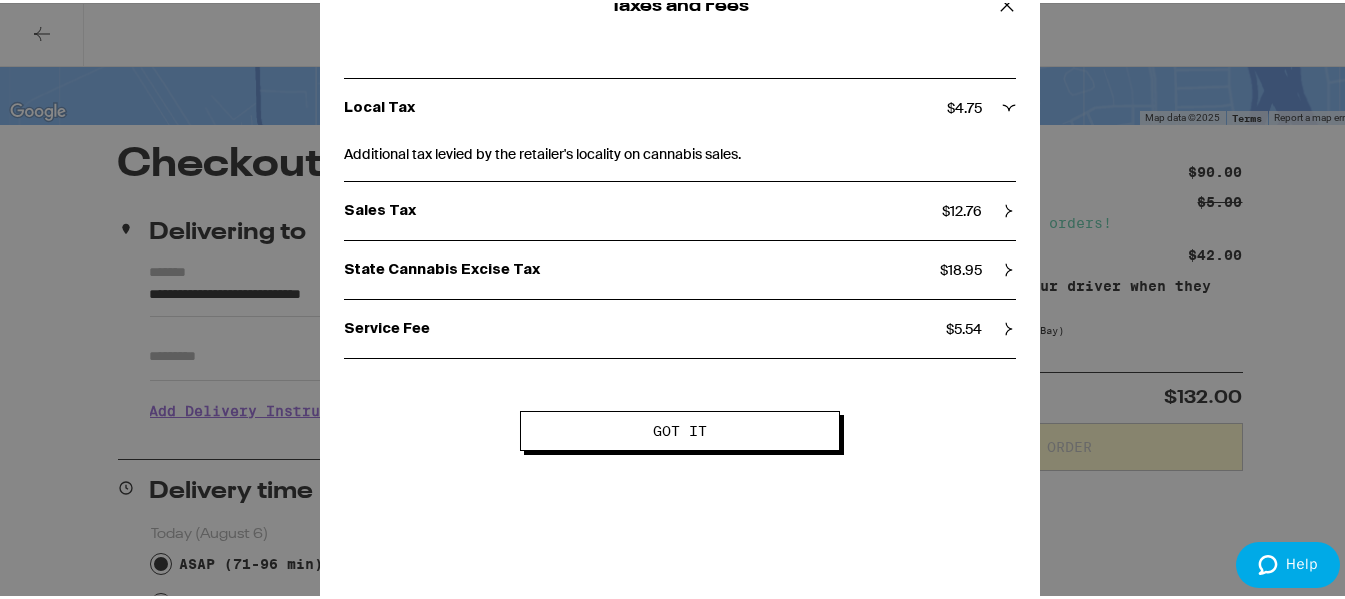 click on "State Cannabis Excise Tax $ [PRICE]" at bounding box center [680, 267] 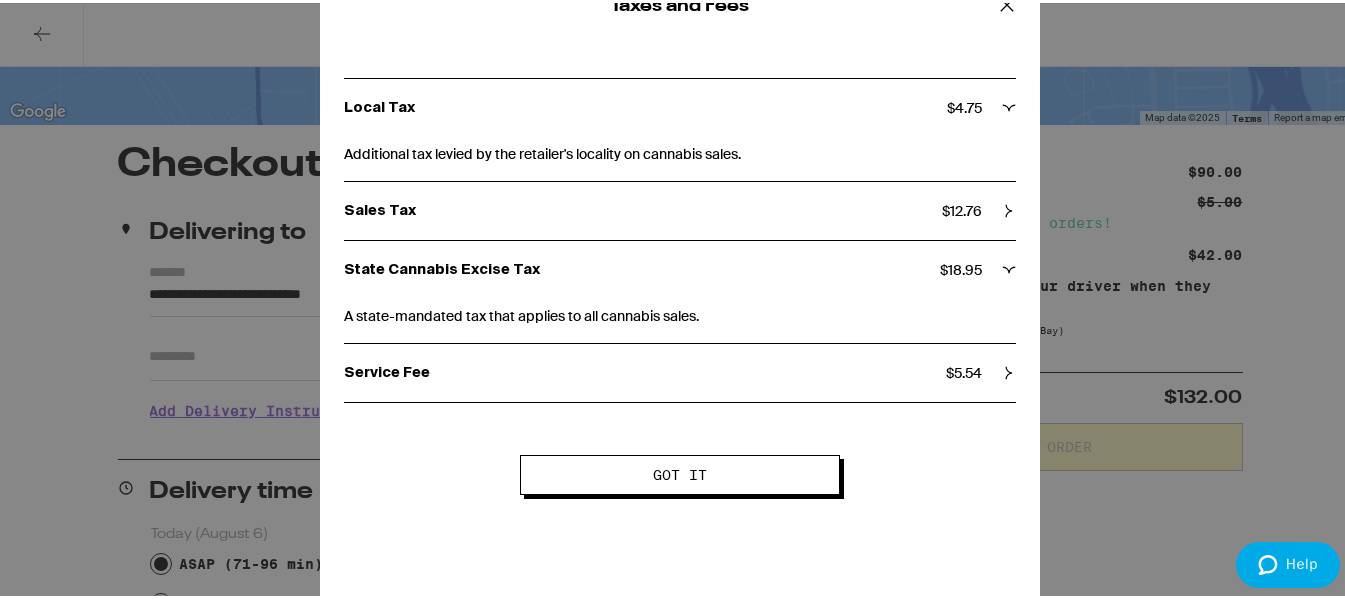 click on "Taxes and Fees Local Tax $ [PRICE] Additional tax levied by the retailer's locality on cannabis sales.   Sales Tax $ [PRICE] The regular tax you pay on taxable goods and services.   State Cannabis Excise Tax $ [PRICE] A state-mandated tax that applies to all cannabis sales.   Service Fee $ [PRICE] This fee goes towards insurance, customer support, and other costs necessary for safe and reliable deliveries. Got it" at bounding box center [680, 299] 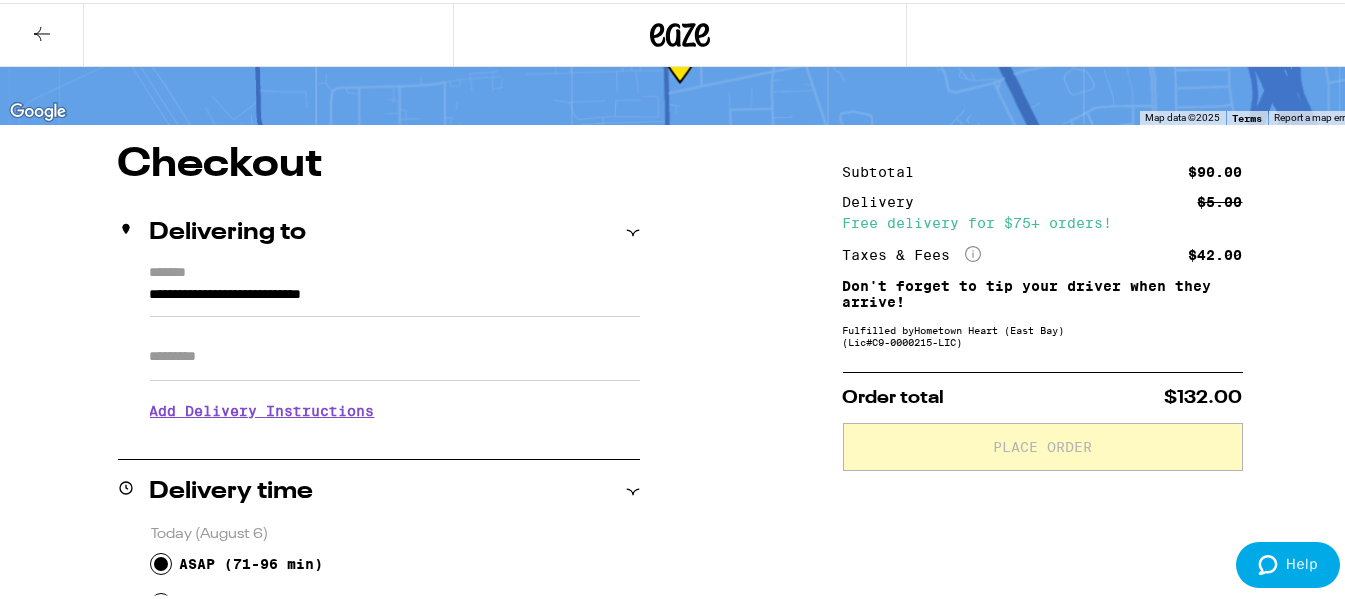 drag, startPoint x: 1194, startPoint y: 171, endPoint x: 1245, endPoint y: 194, distance: 55.946404 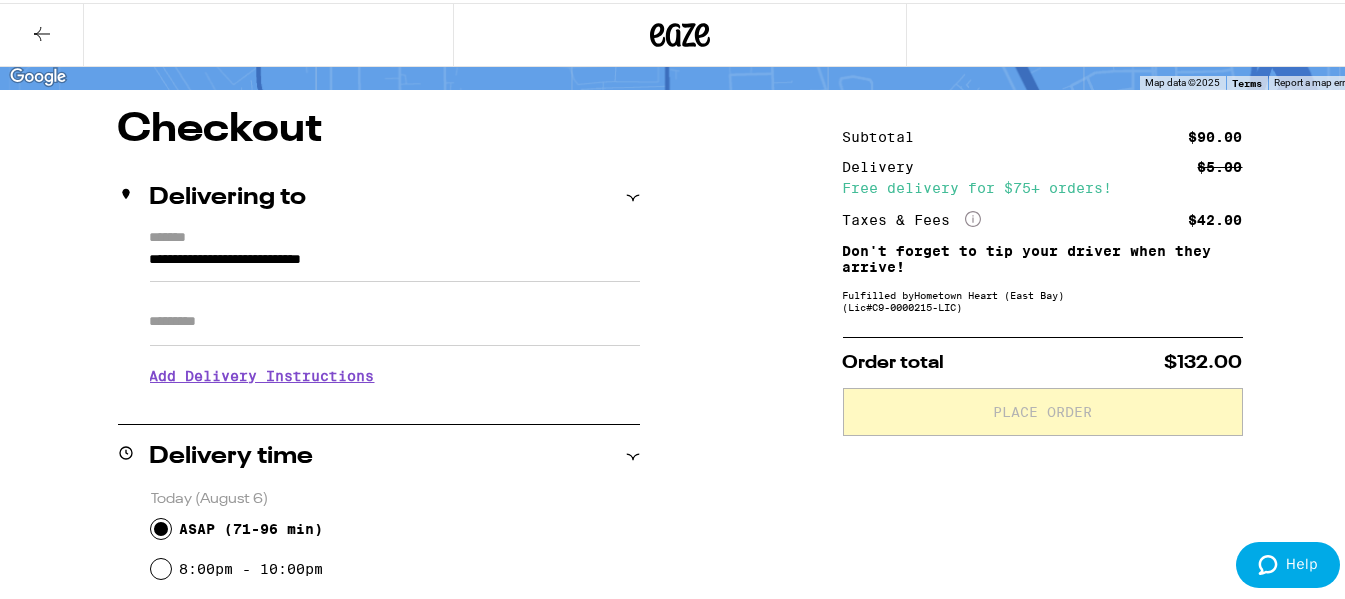 scroll, scrollTop: 100, scrollLeft: 0, axis: vertical 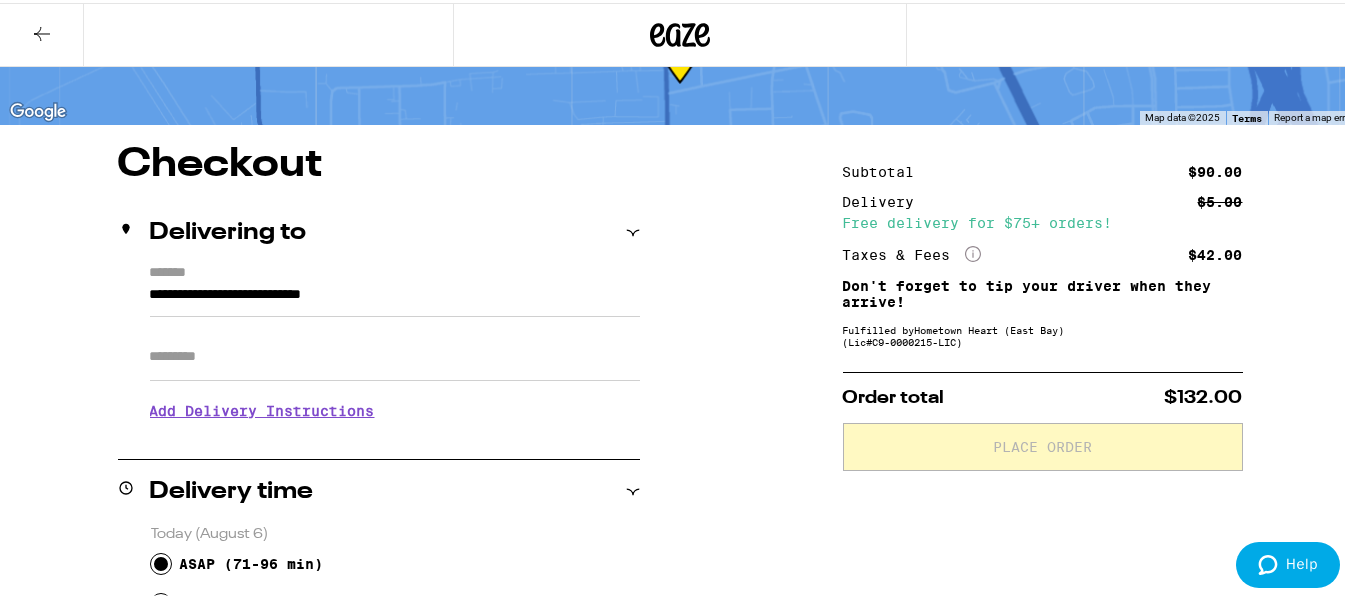 click on "More Info" 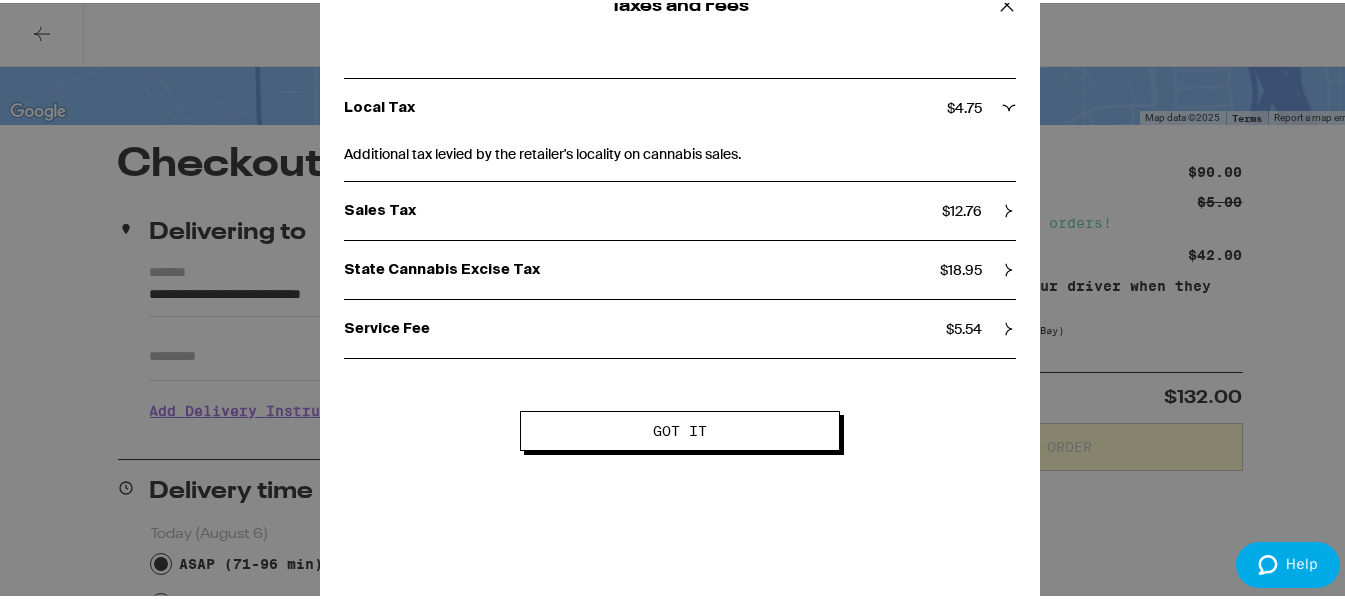 click on "Service Fee $ 5.54" at bounding box center (680, 326) 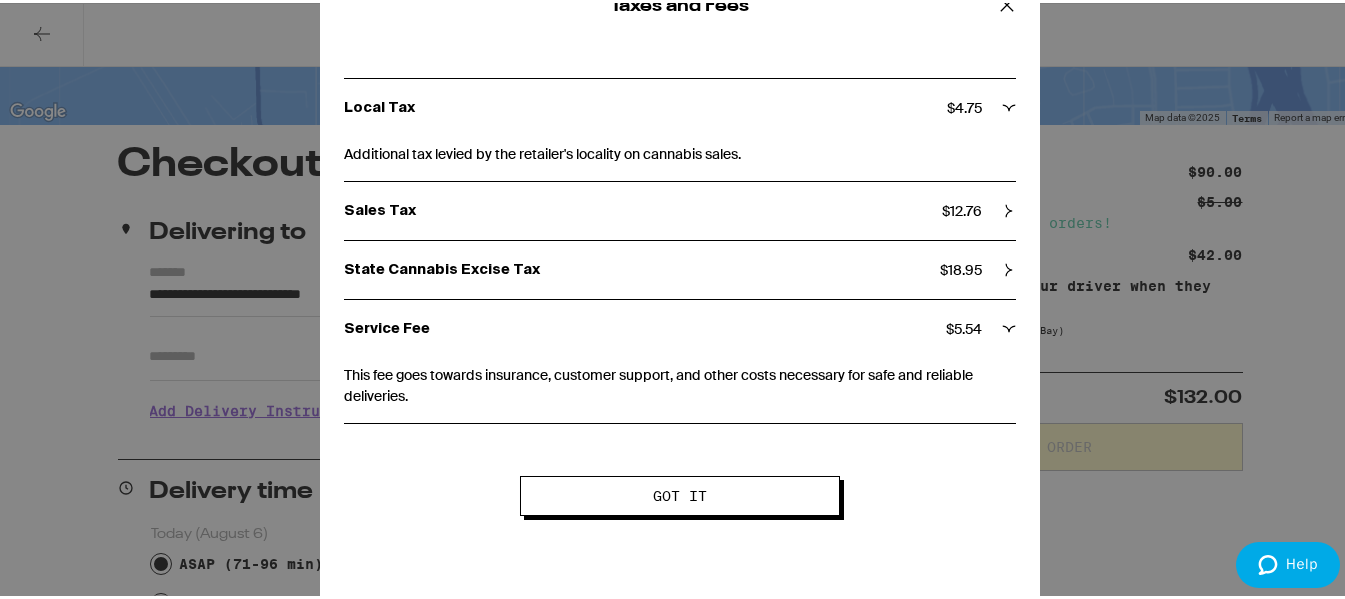 click 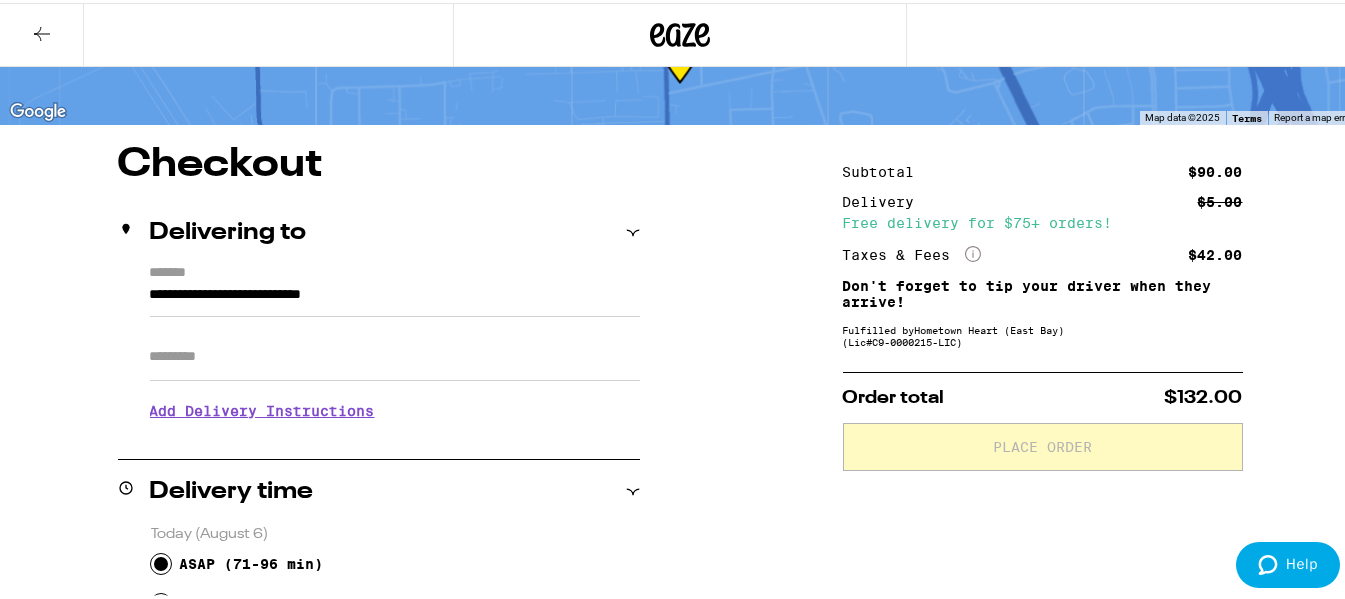 drag, startPoint x: 1224, startPoint y: 201, endPoint x: 1179, endPoint y: 202, distance: 45.01111 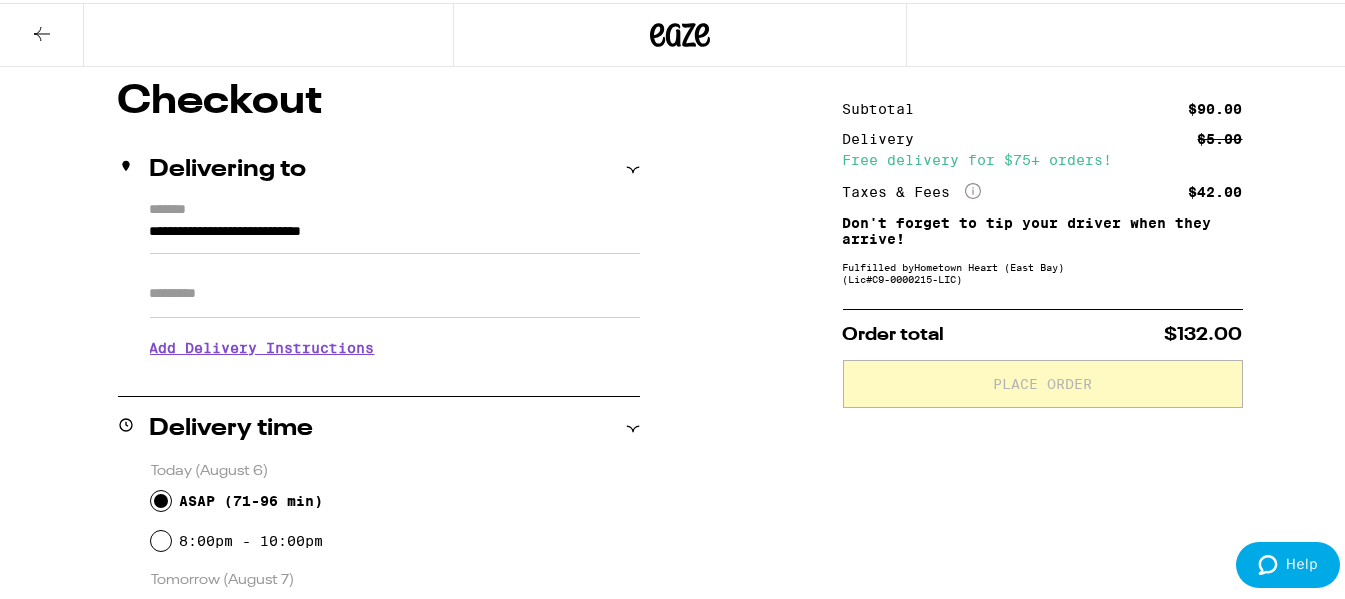 scroll, scrollTop: 0, scrollLeft: 0, axis: both 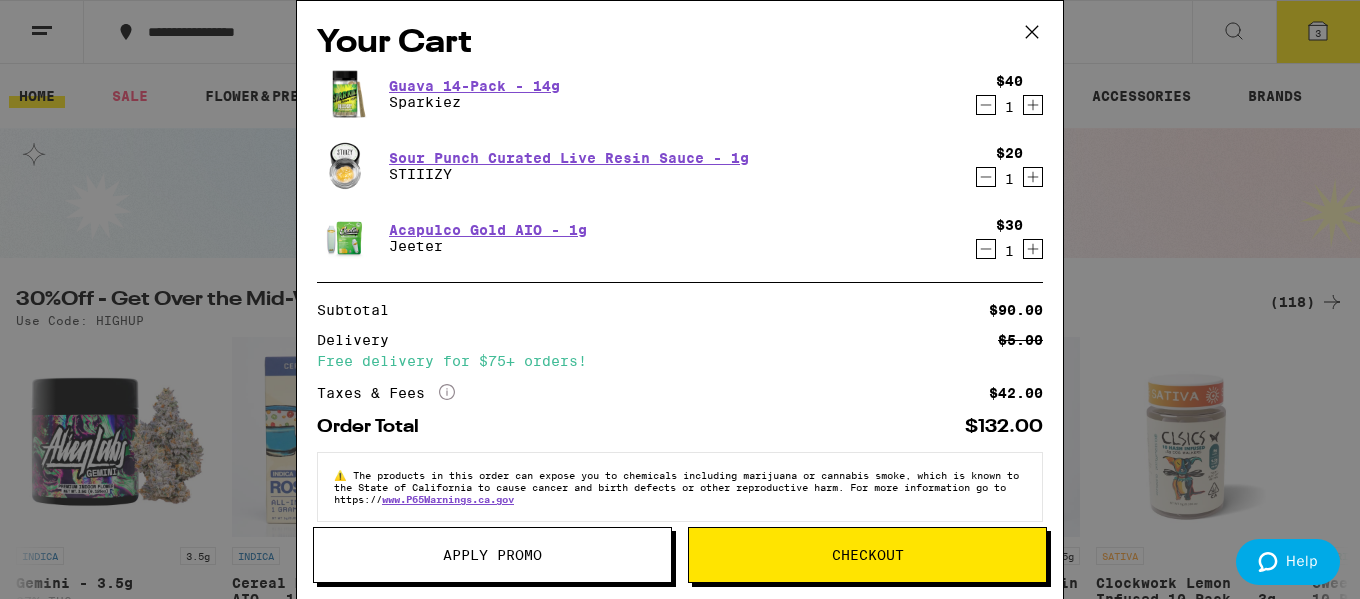 click 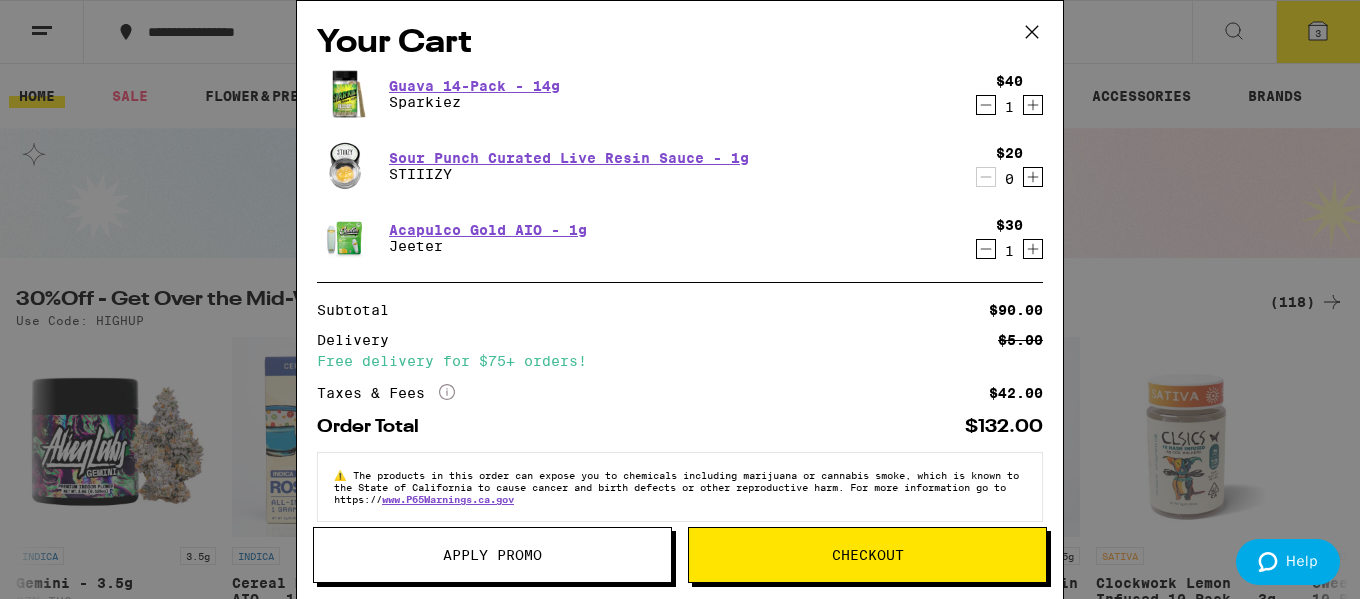 click on "Your Cart Guava 14-Pack - 14g Sparkiez $[PRICE] 1 Sour Punch Curated Live Resin Sauce - 1g STIIIZY $[PRICE] 0 Acapulco Gold AIO - 1g Jeeter $[PRICE] 1 Subtotal $[PRICE] Delivery $[PRICE] Free delivery for $75+ orders! Taxes & Fees More Info $[PRICE] Order Total $[PRICE] ⚠️ The products in this order can expose you to chemicals including marijuana or cannabis smoke, which is known to the State of California to cause cancer and birth defects or other reproductive harm. For more information go to https:// www.P65Warnings.ca.gov Apply Promo Checkout" at bounding box center [680, 299] 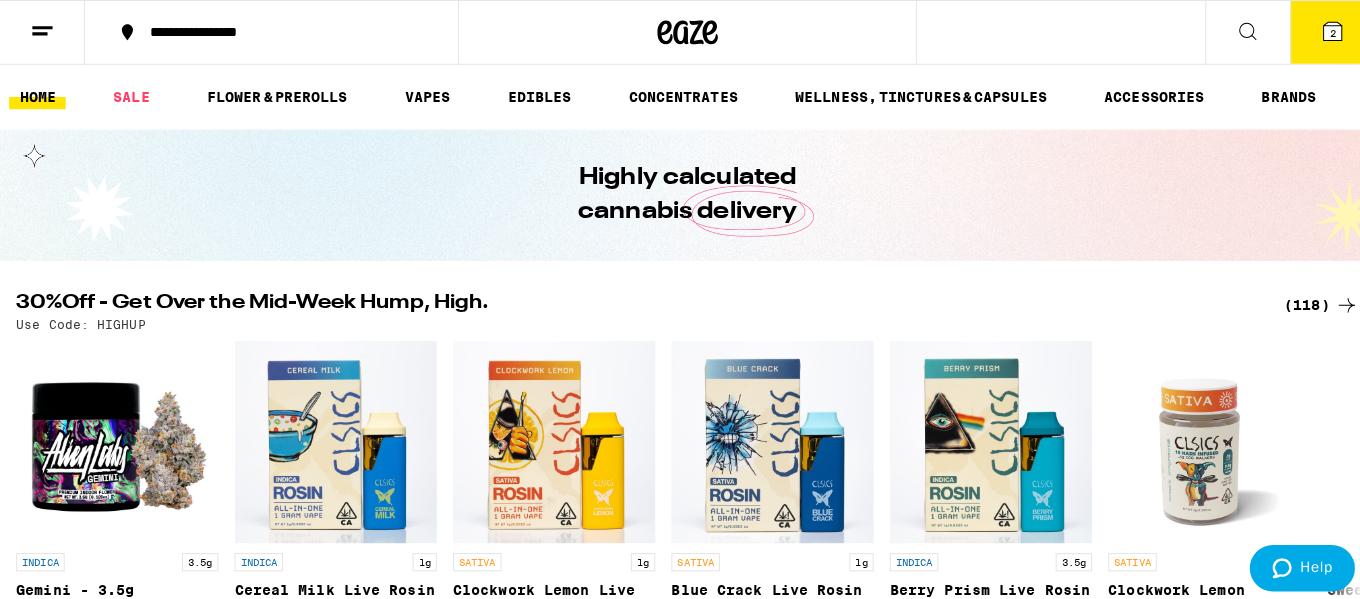 scroll, scrollTop: 0, scrollLeft: 0, axis: both 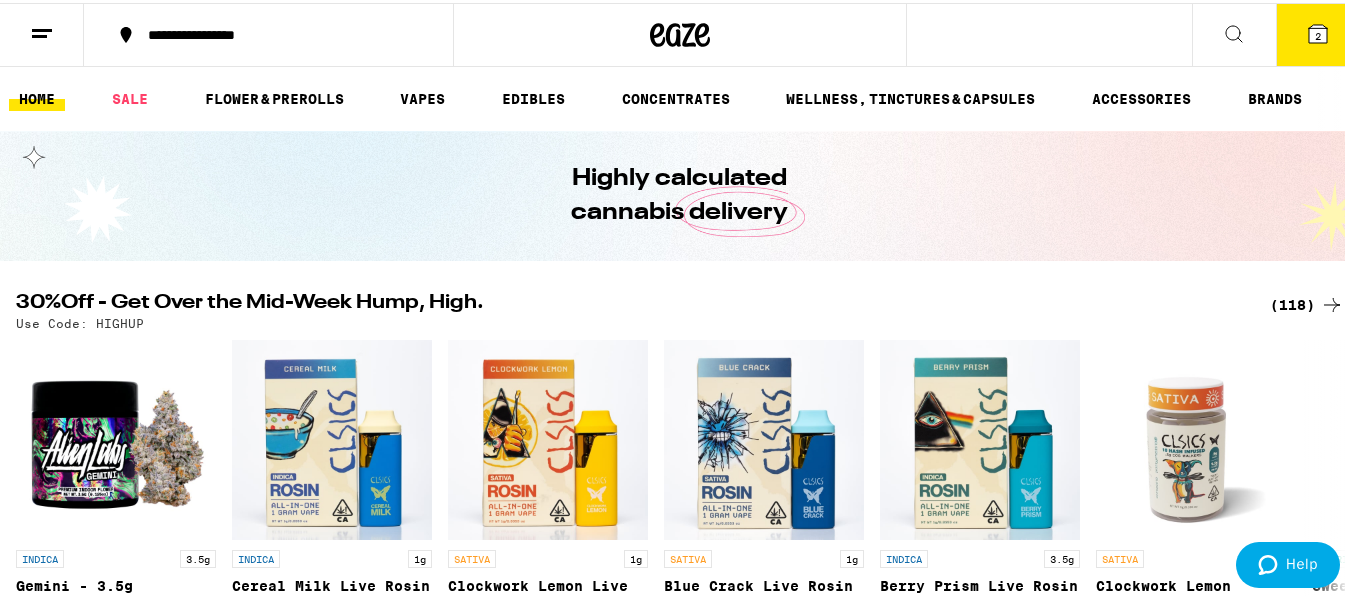 click on "2" at bounding box center (1318, 33) 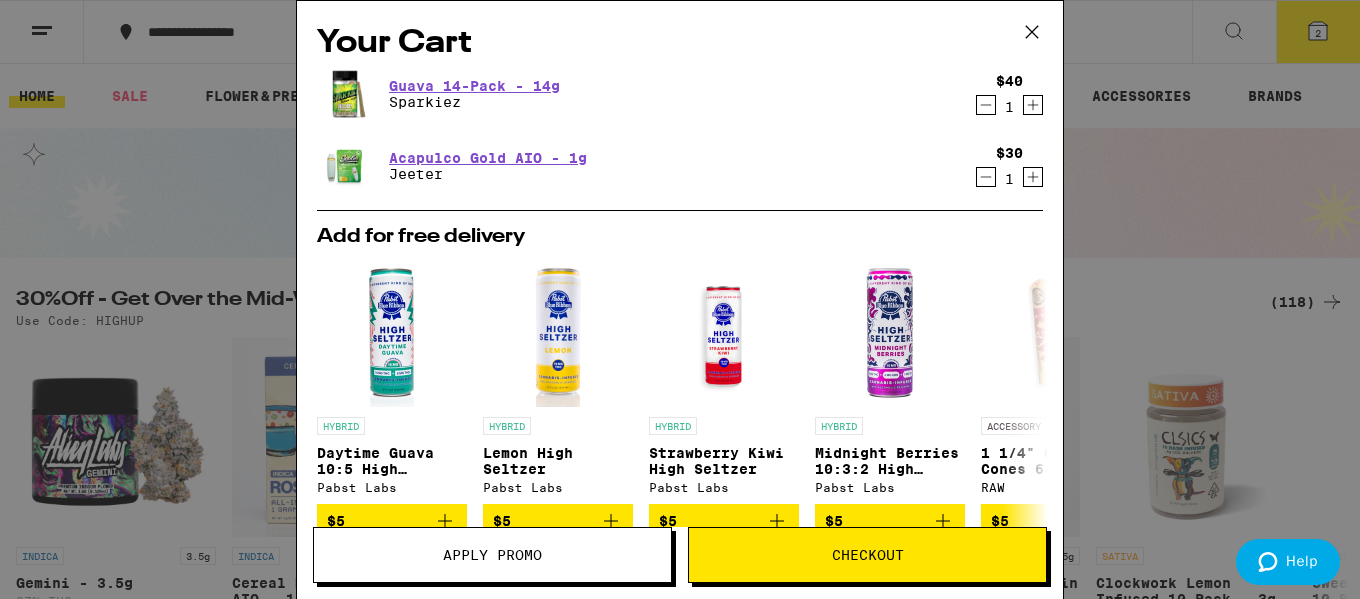 click 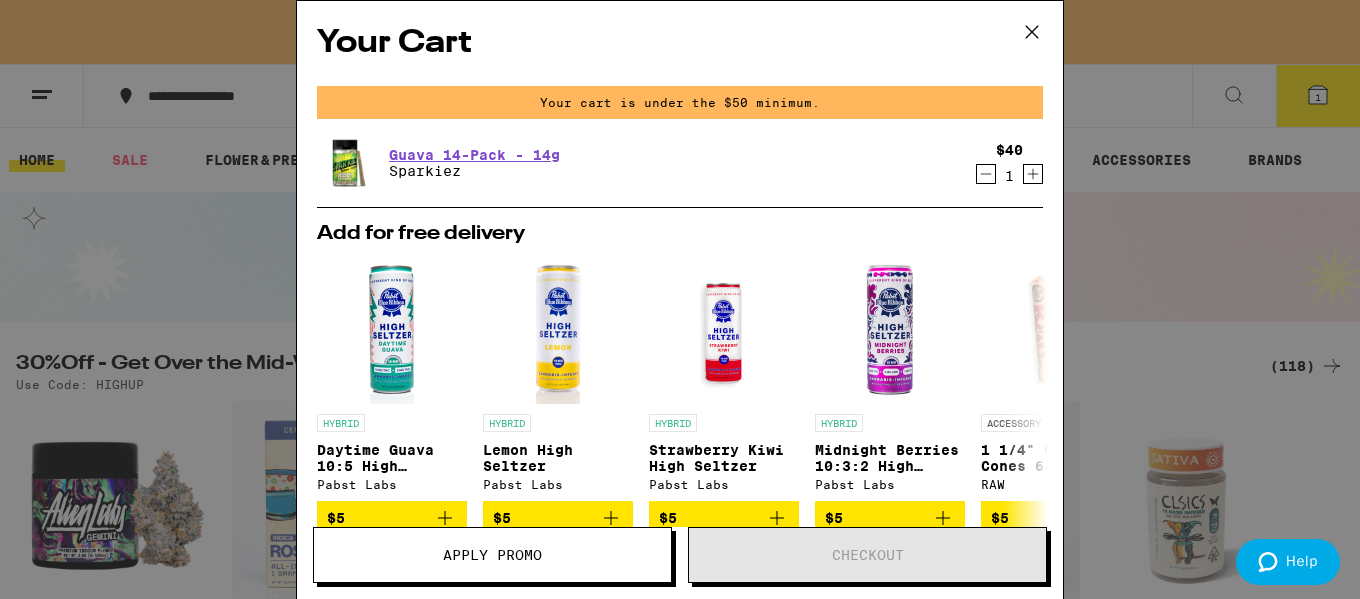 click on "Your cart is under the $50 minimum." at bounding box center [680, 102] 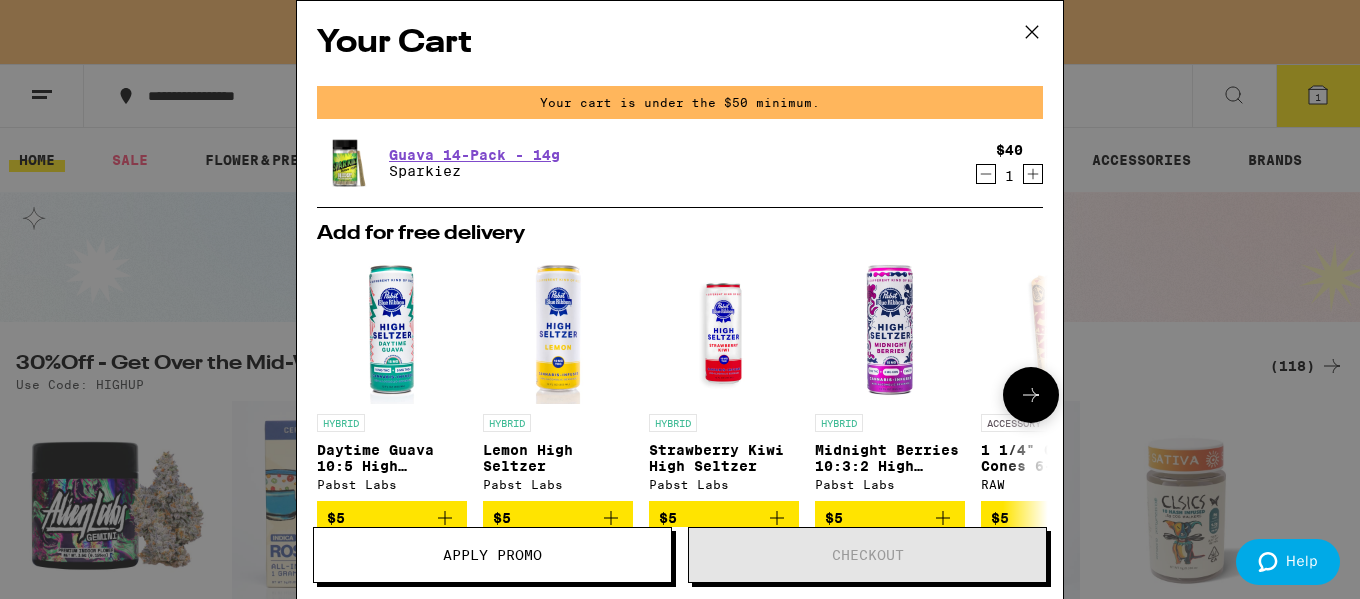 scroll, scrollTop: 100, scrollLeft: 0, axis: vertical 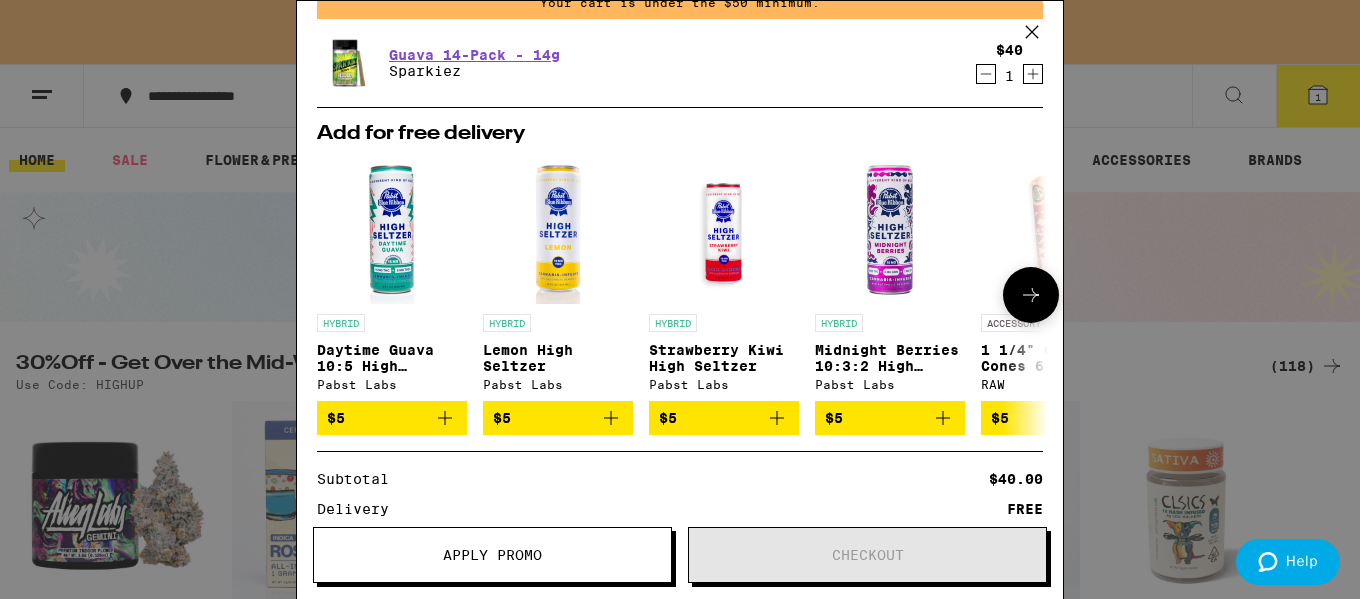 click 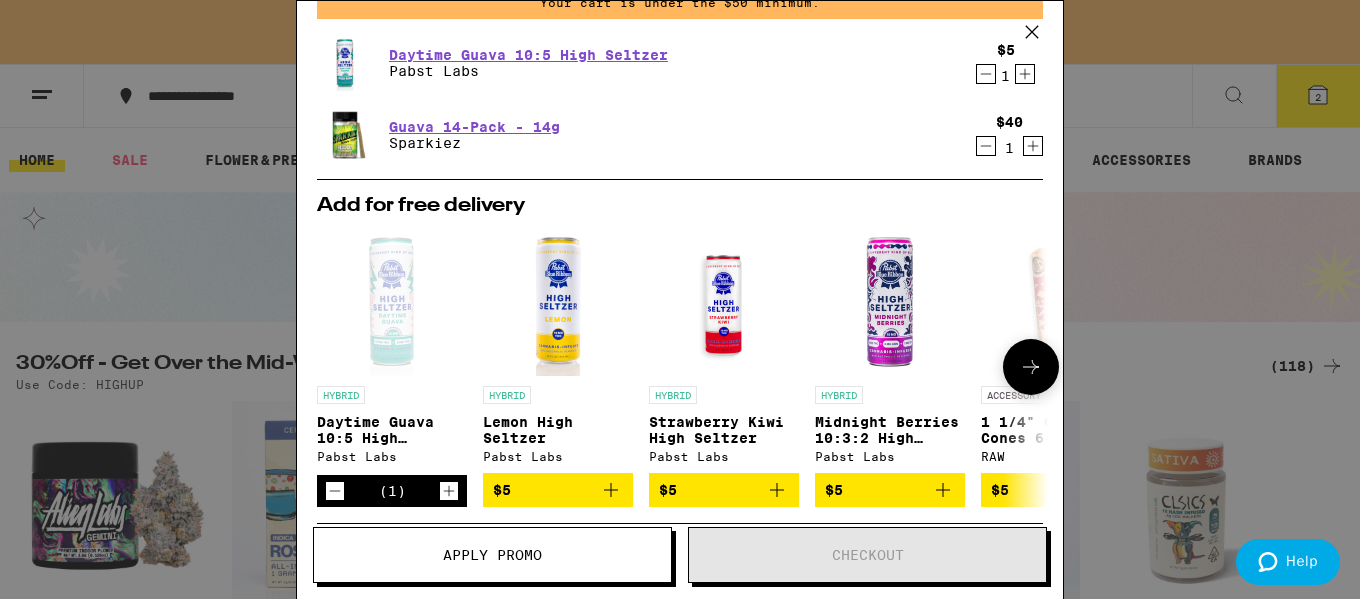 click 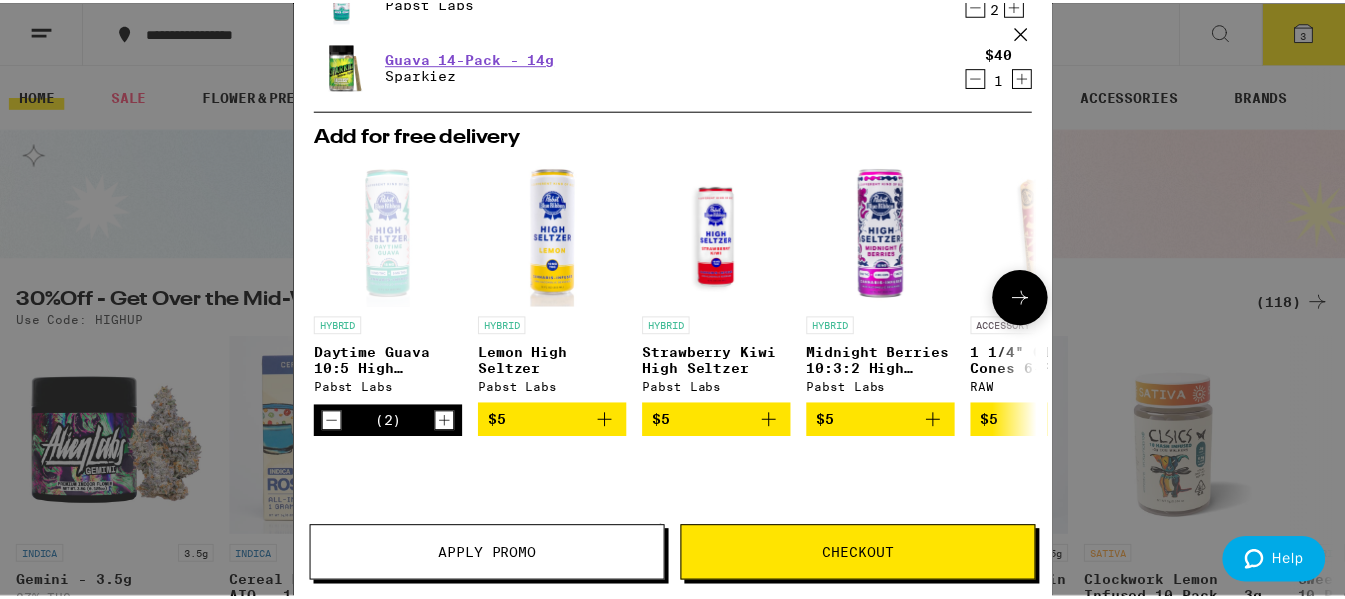scroll, scrollTop: 31, scrollLeft: 0, axis: vertical 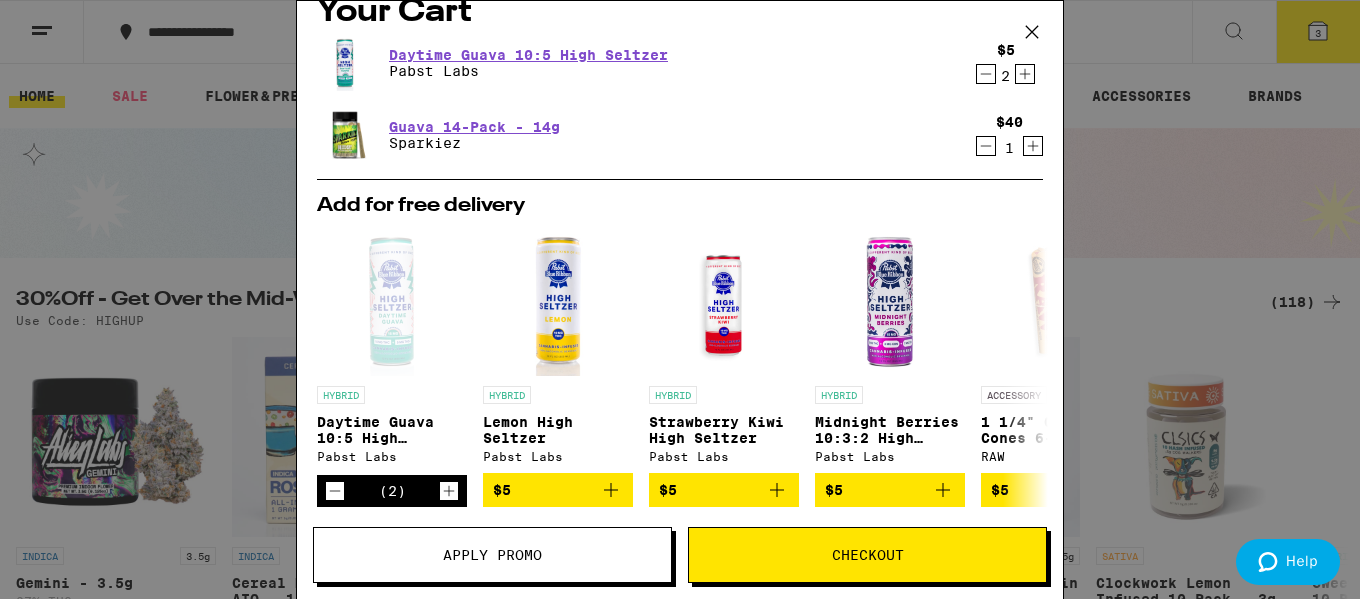 click on "Checkout" at bounding box center (867, 555) 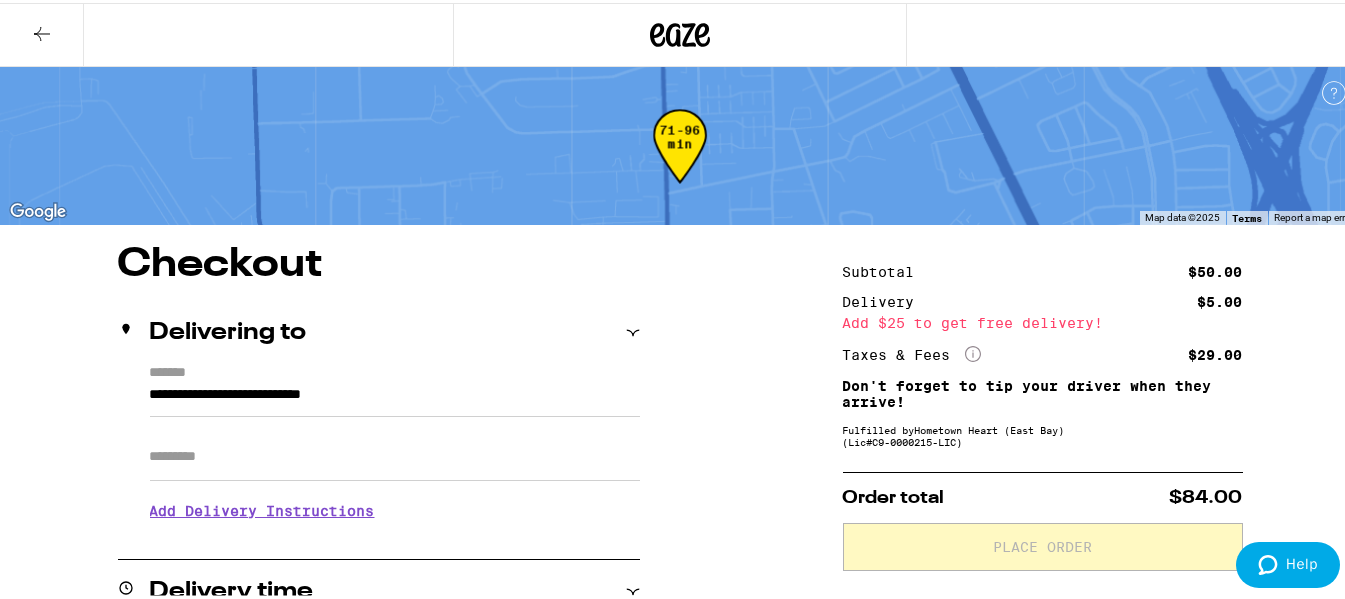 scroll, scrollTop: 200, scrollLeft: 0, axis: vertical 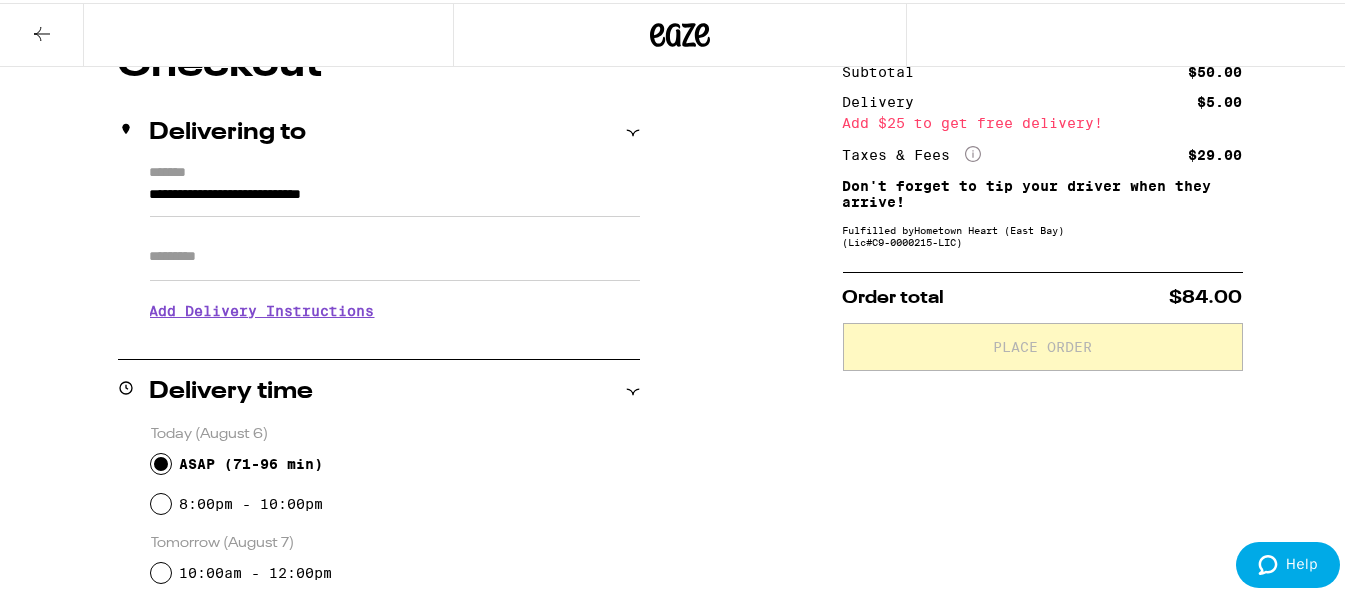 drag, startPoint x: 1187, startPoint y: 299, endPoint x: 1264, endPoint y: 309, distance: 77.64664 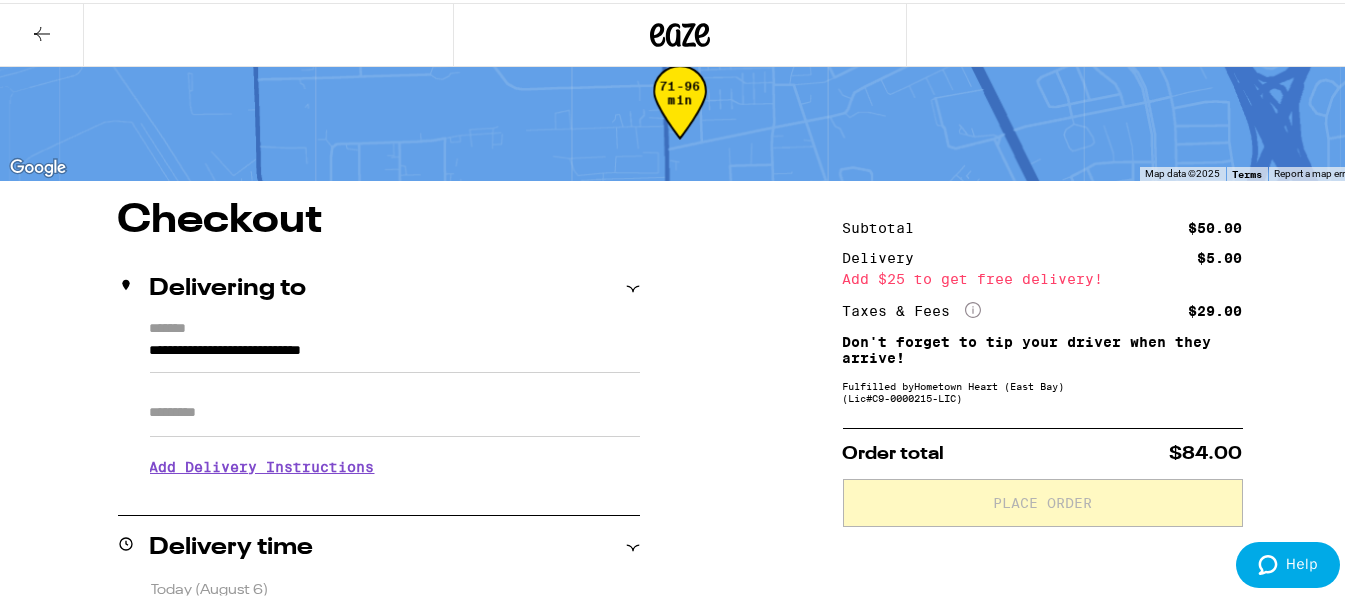 scroll, scrollTop: 0, scrollLeft: 0, axis: both 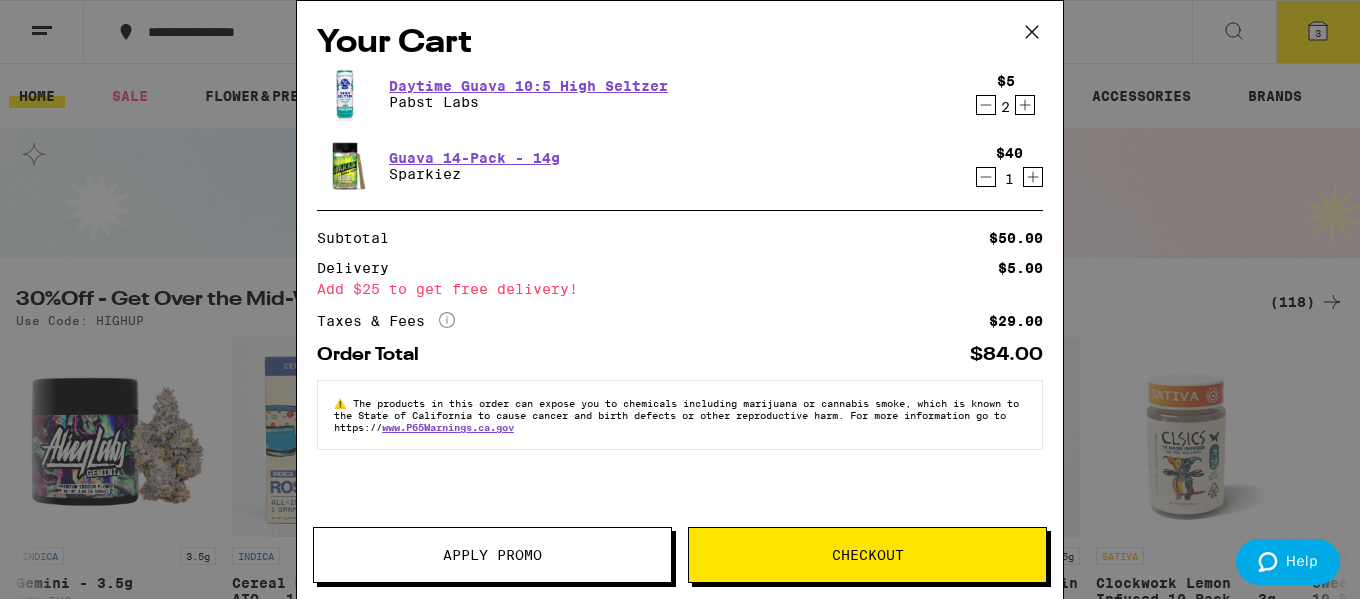 click 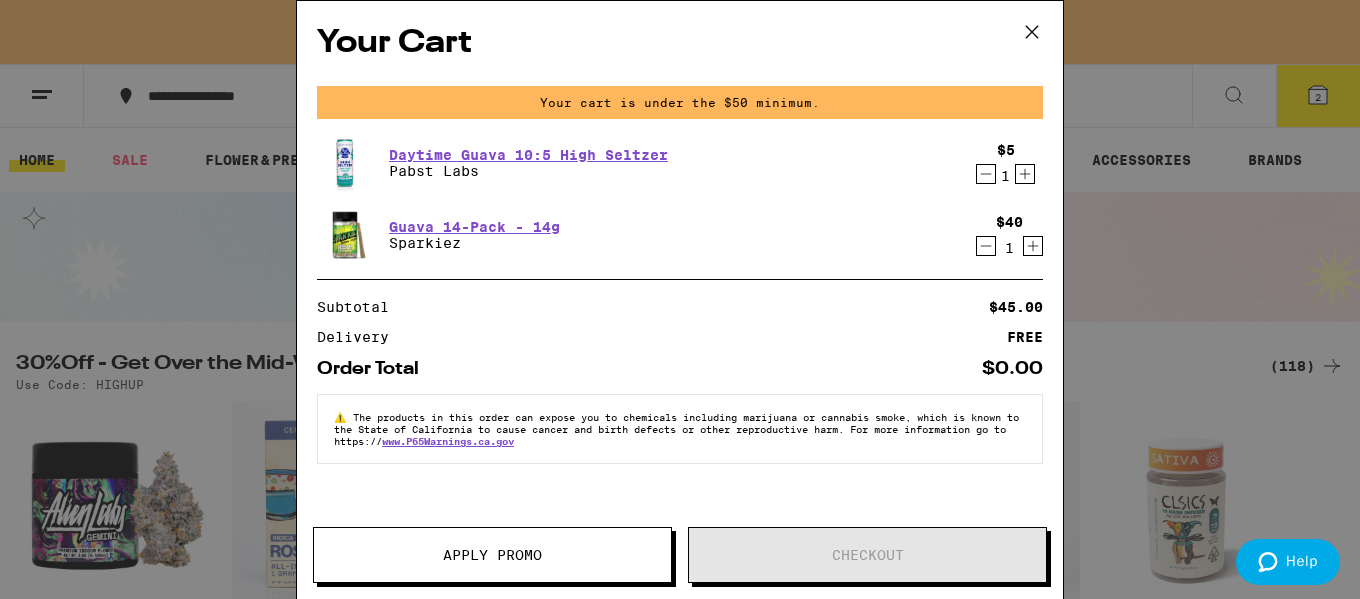 click 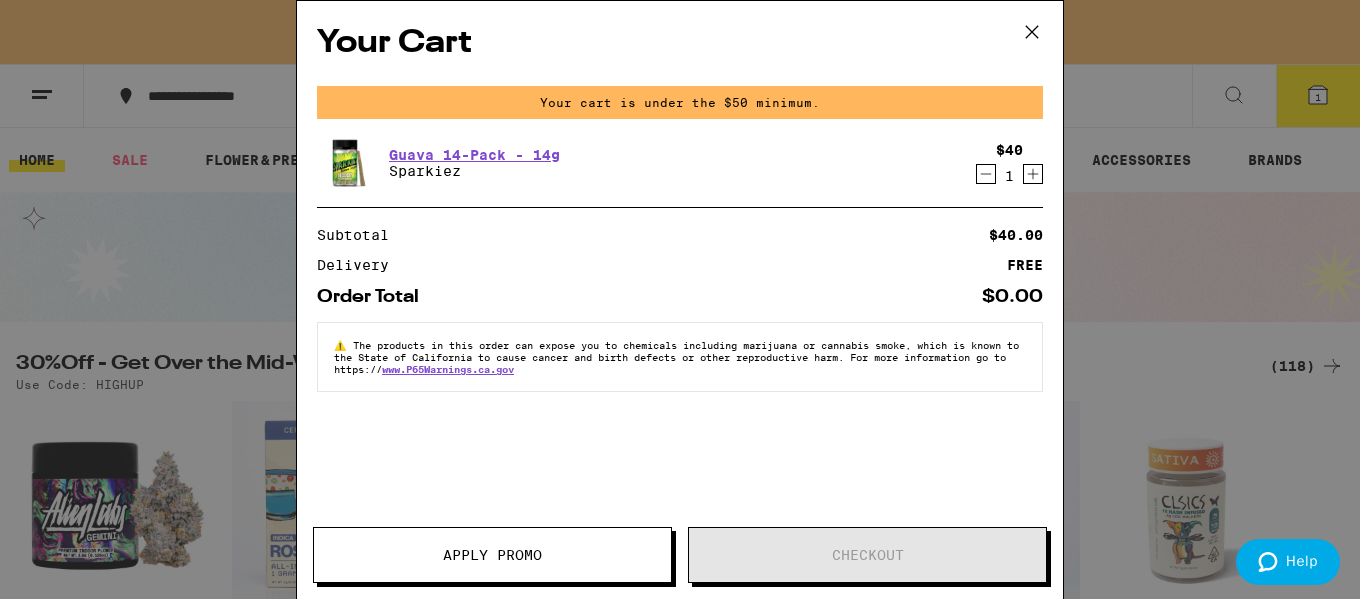 click 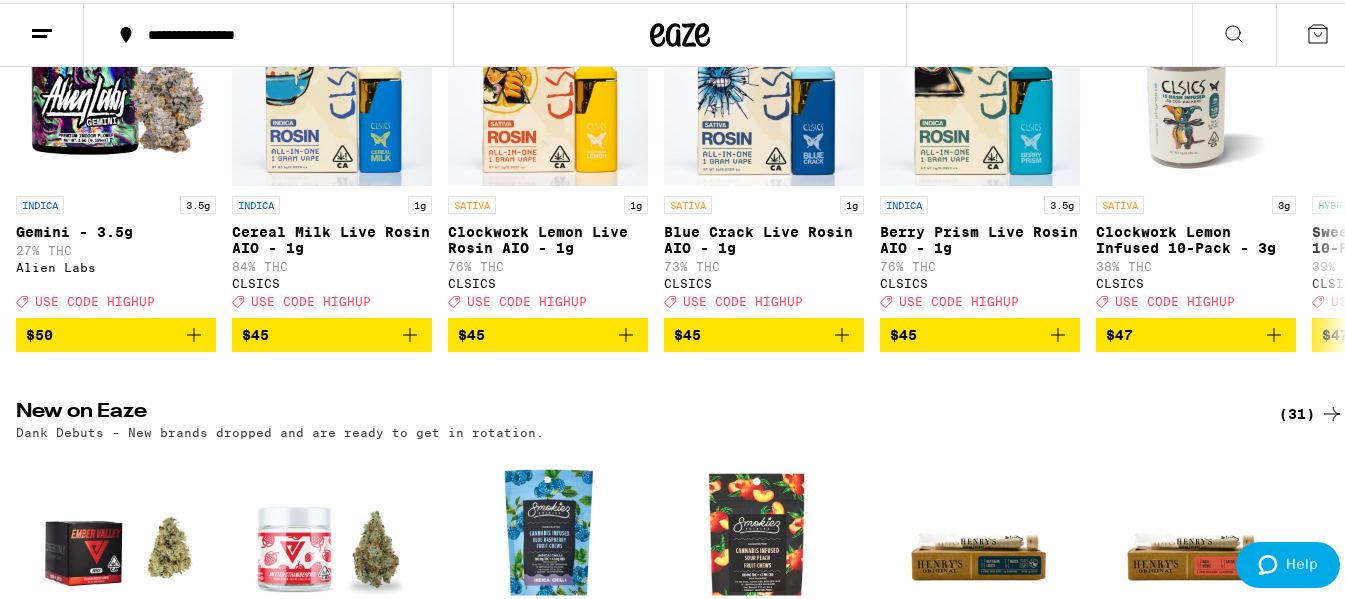 scroll, scrollTop: 0, scrollLeft: 0, axis: both 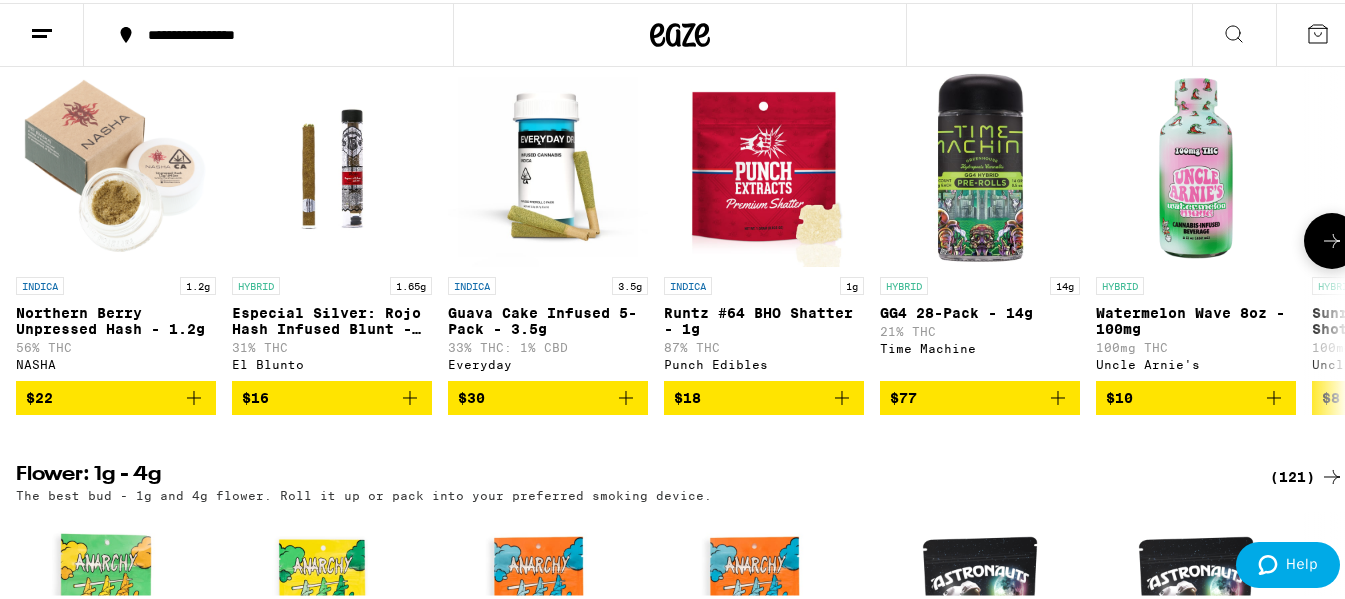 click 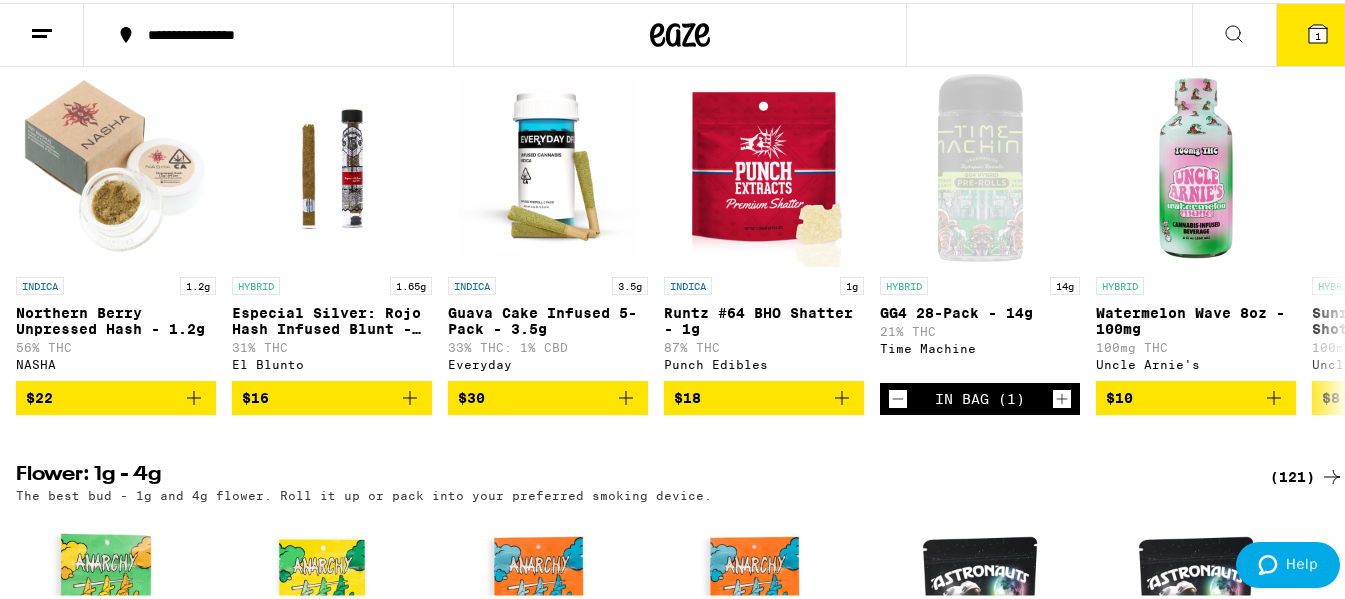click 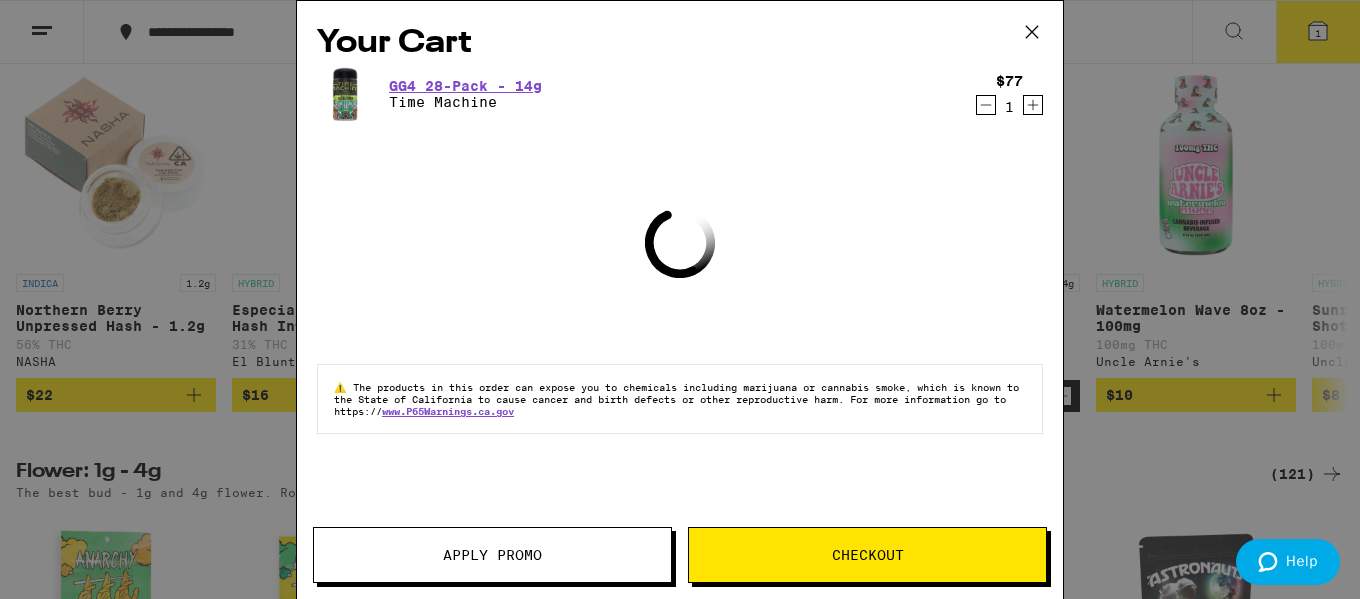 click on "Checkout" at bounding box center (868, 555) 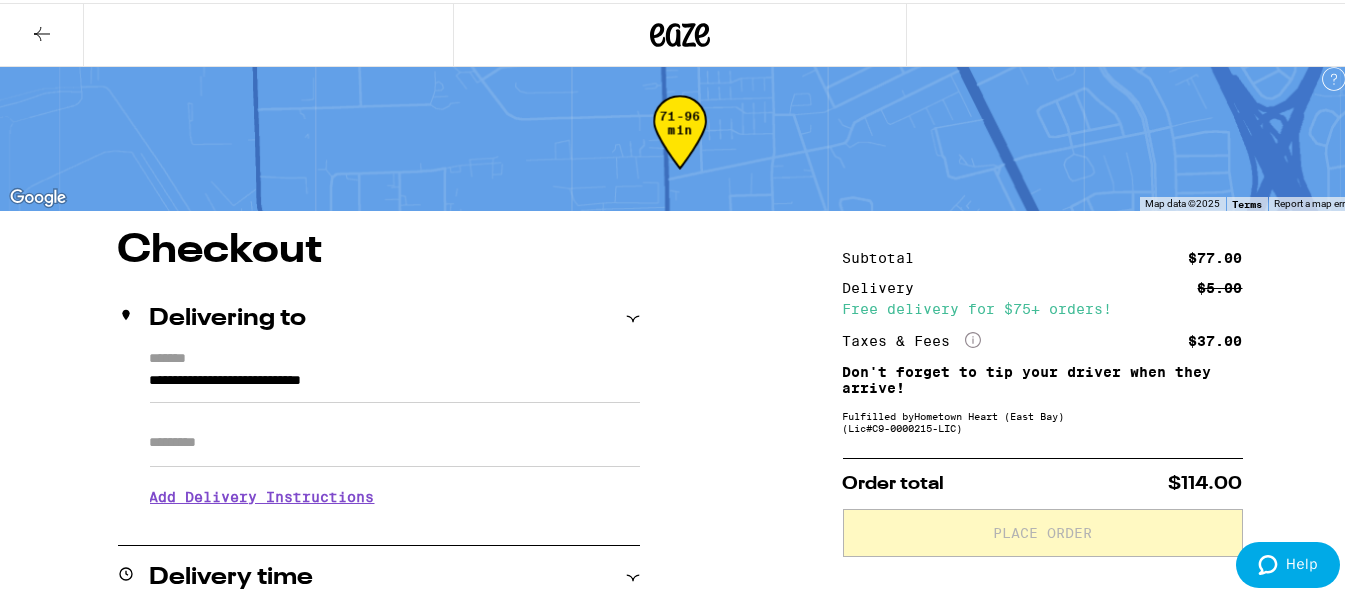 scroll, scrollTop: 200, scrollLeft: 0, axis: vertical 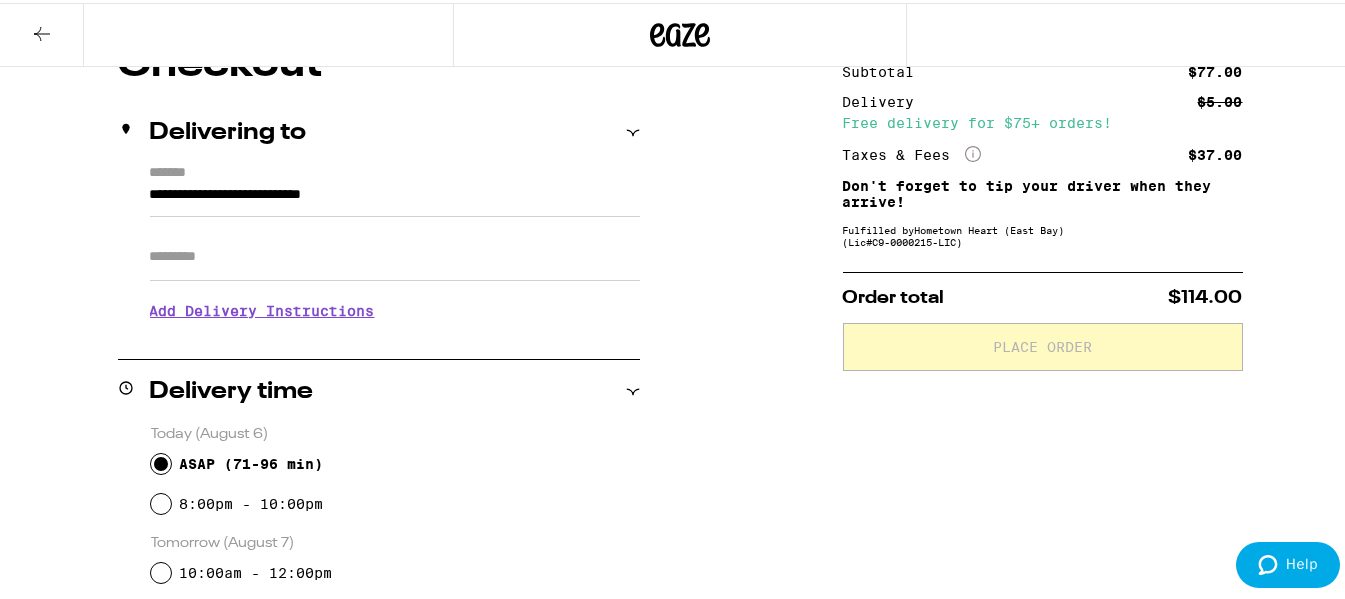 click on "More Info" 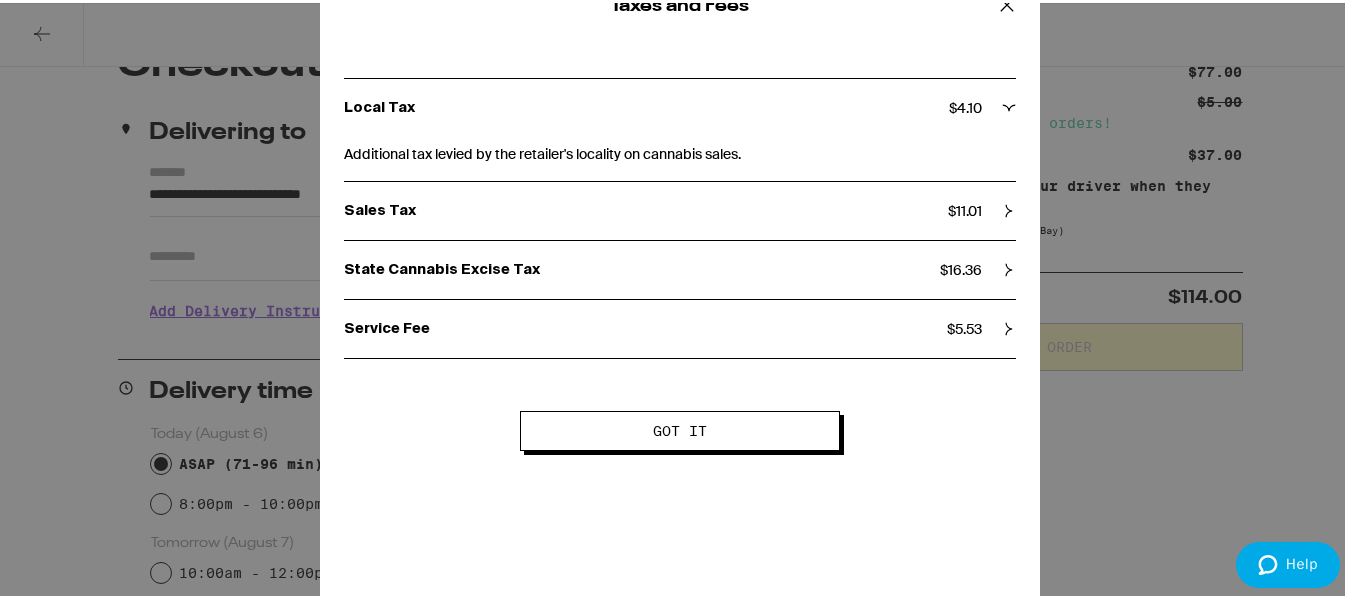 click 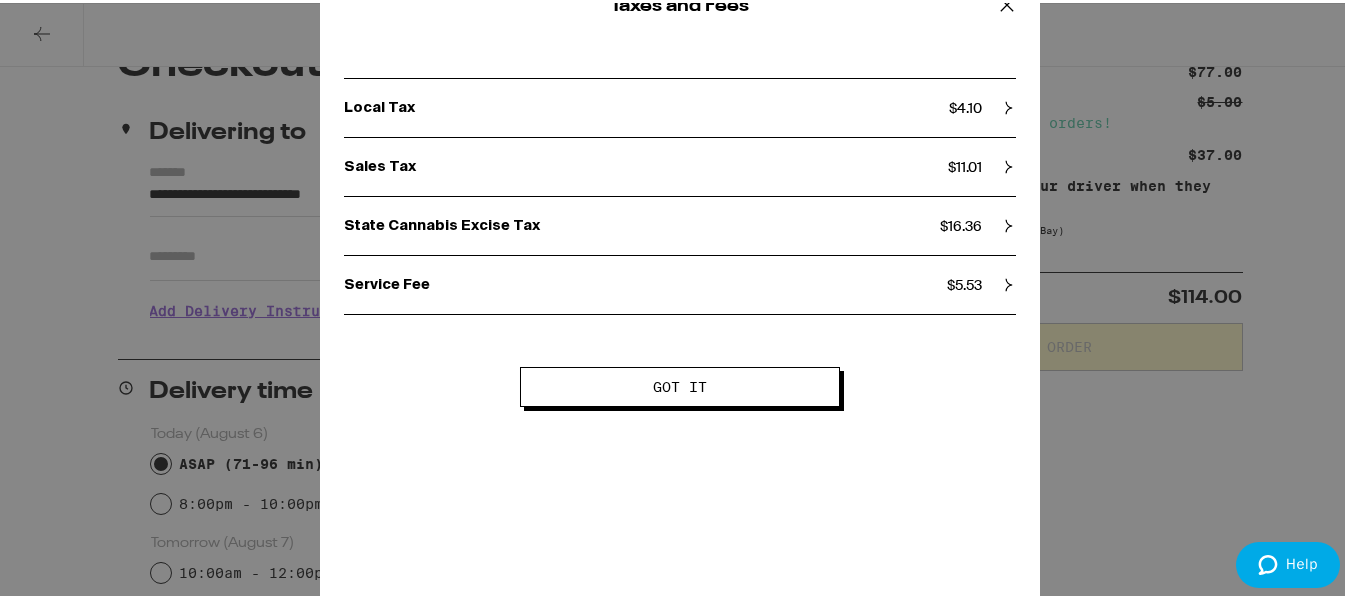 click 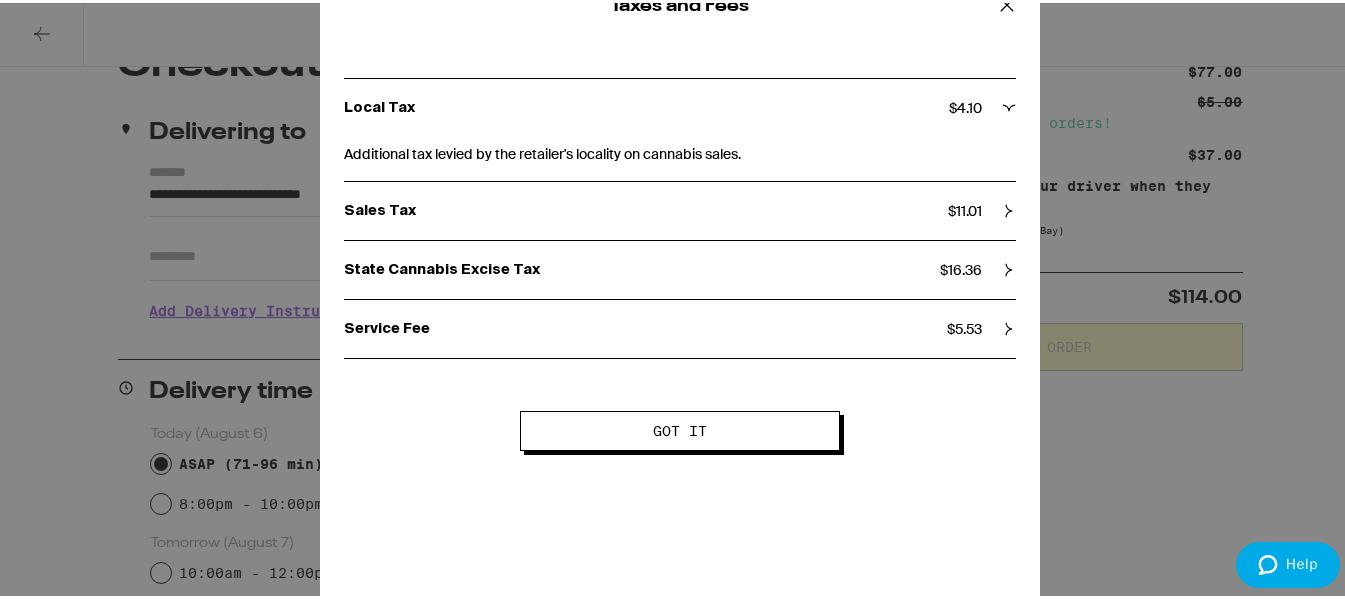click 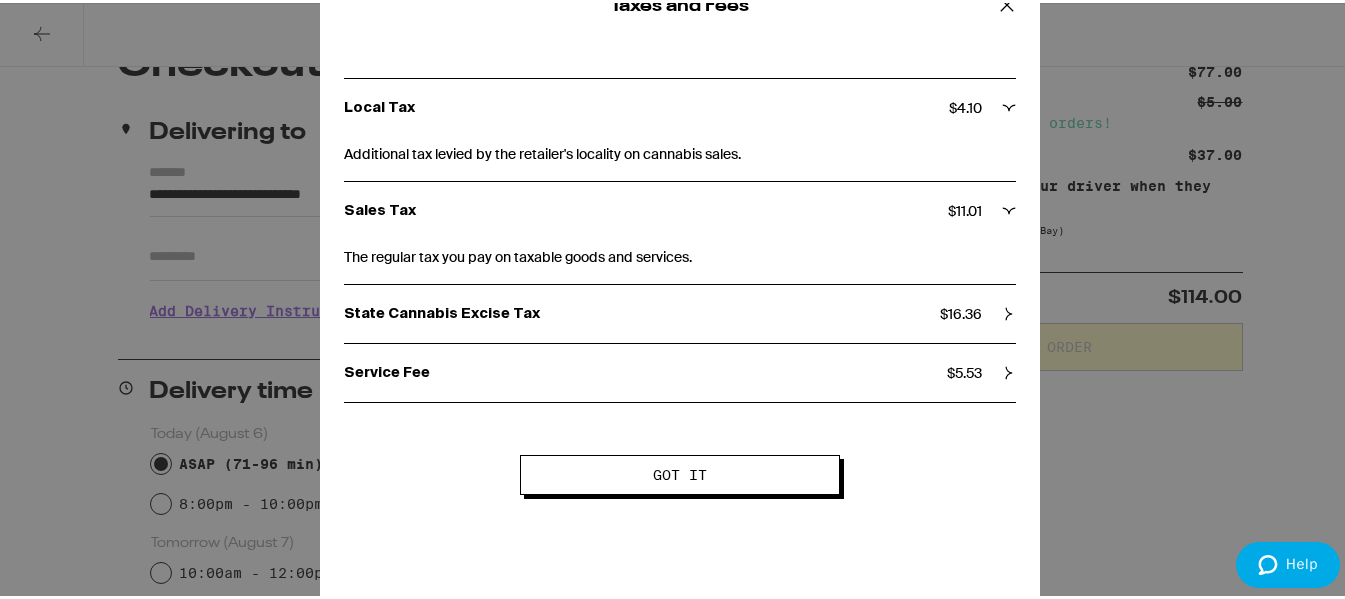 click on "State Cannabis Excise Tax $ [PRICE]" at bounding box center (680, 311) 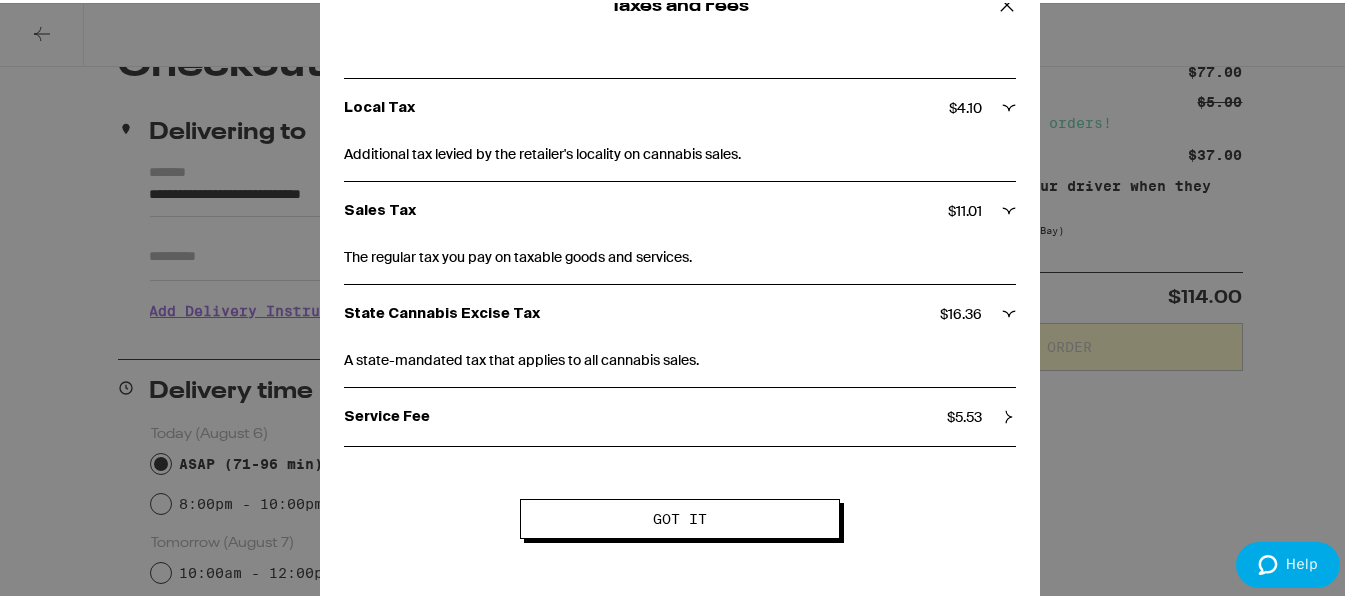 click on "Service Fee $ [PRICE]" at bounding box center (680, 414) 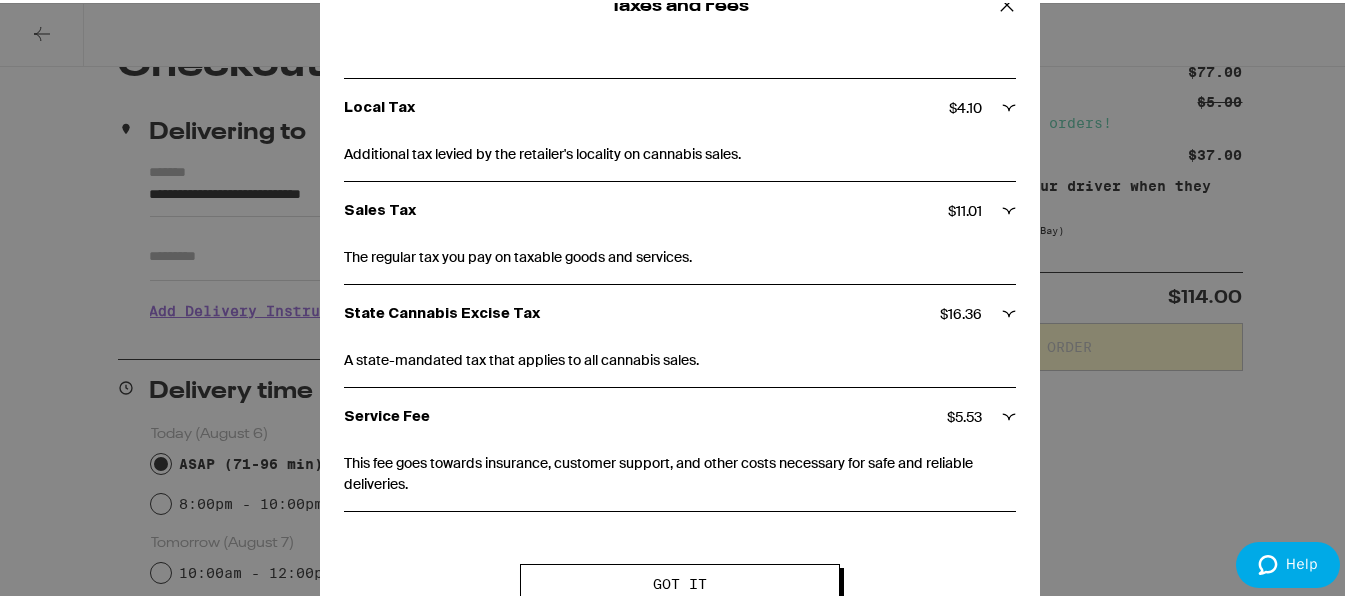 click 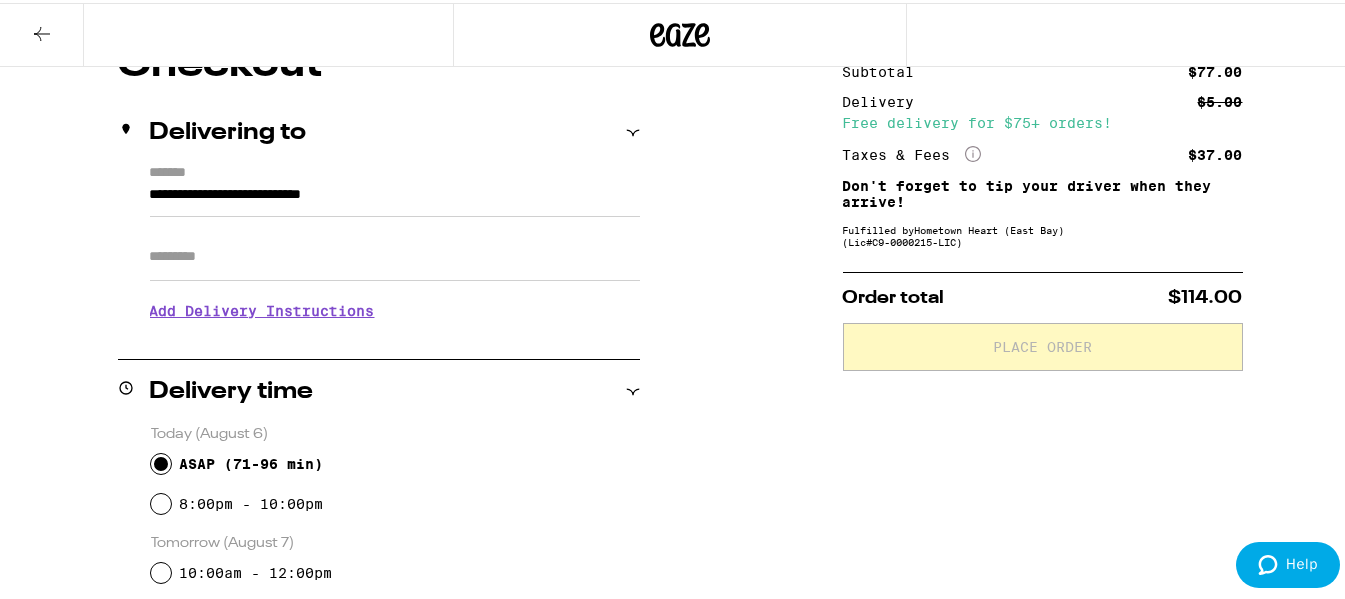 scroll, scrollTop: 0, scrollLeft: 0, axis: both 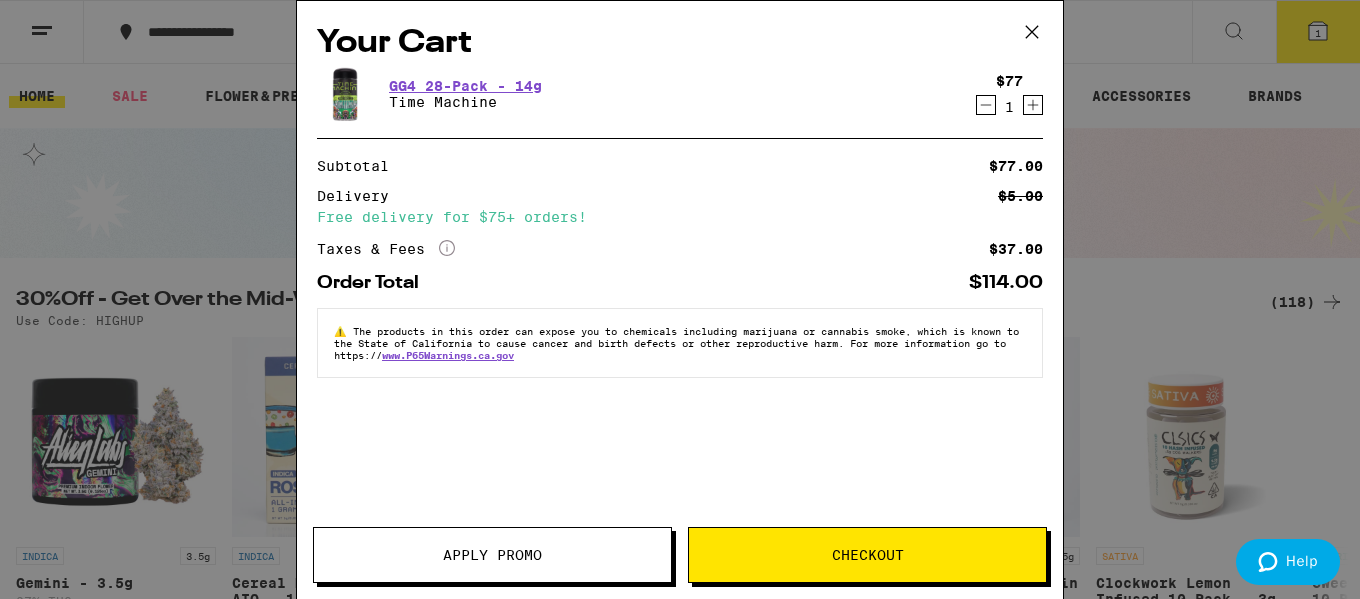 click 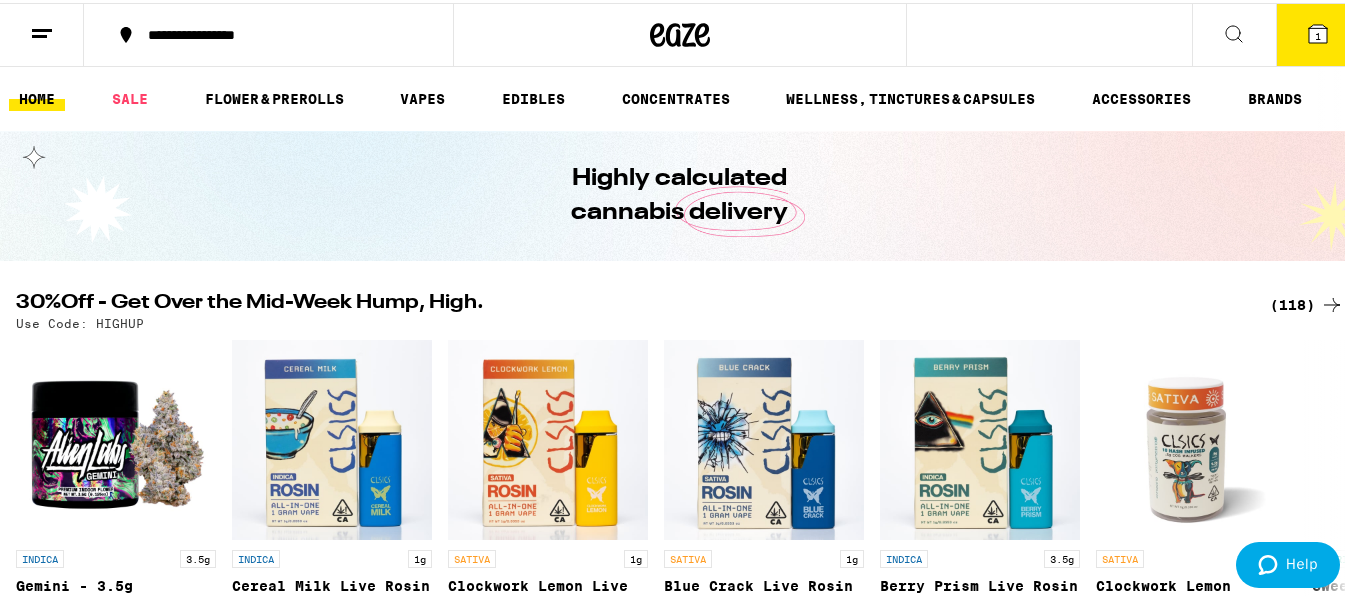 scroll, scrollTop: 0, scrollLeft: 0, axis: both 